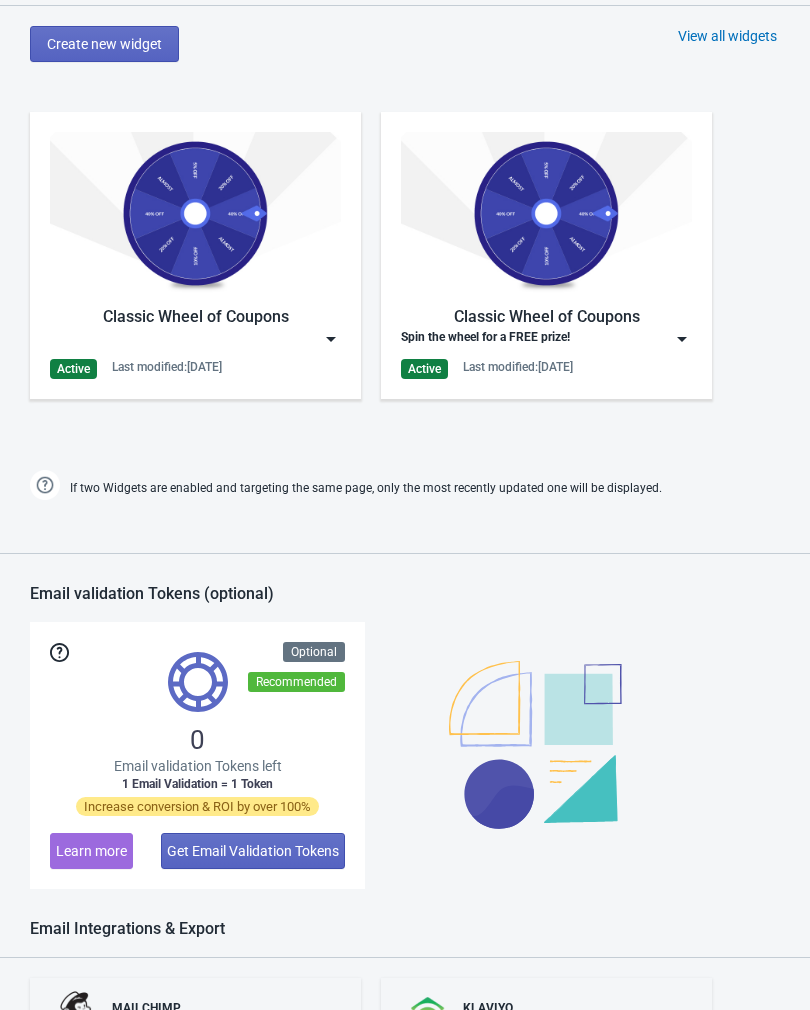 scroll, scrollTop: 555, scrollLeft: 0, axis: vertical 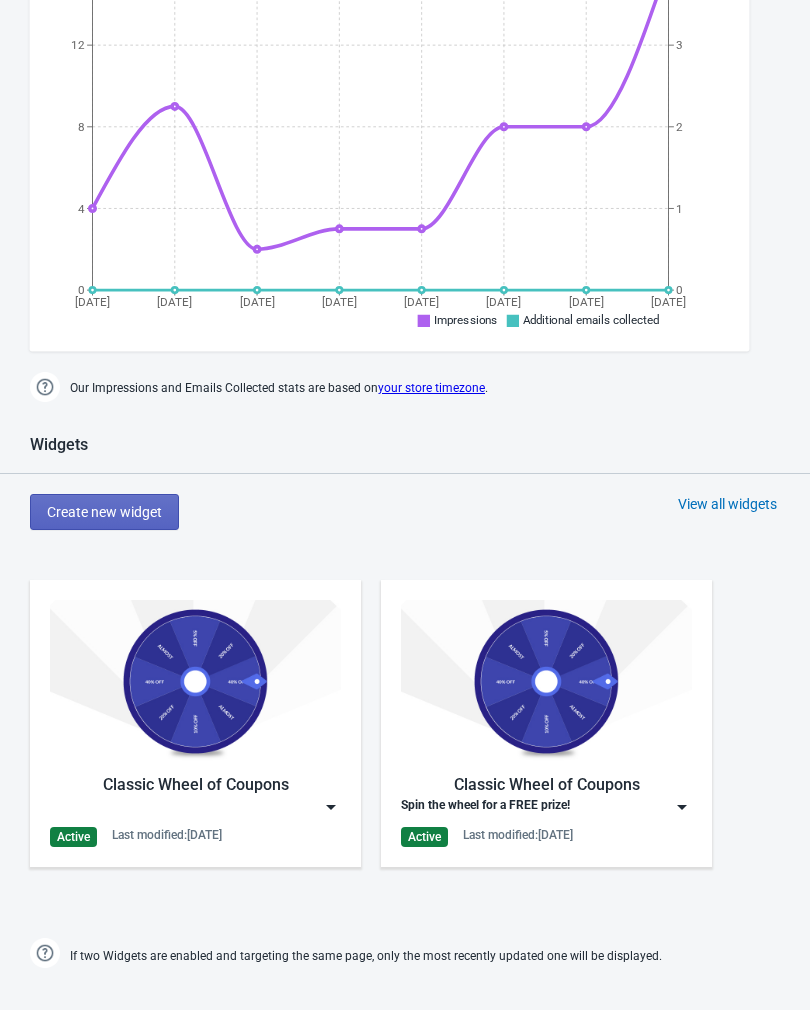 click at bounding box center [682, 807] 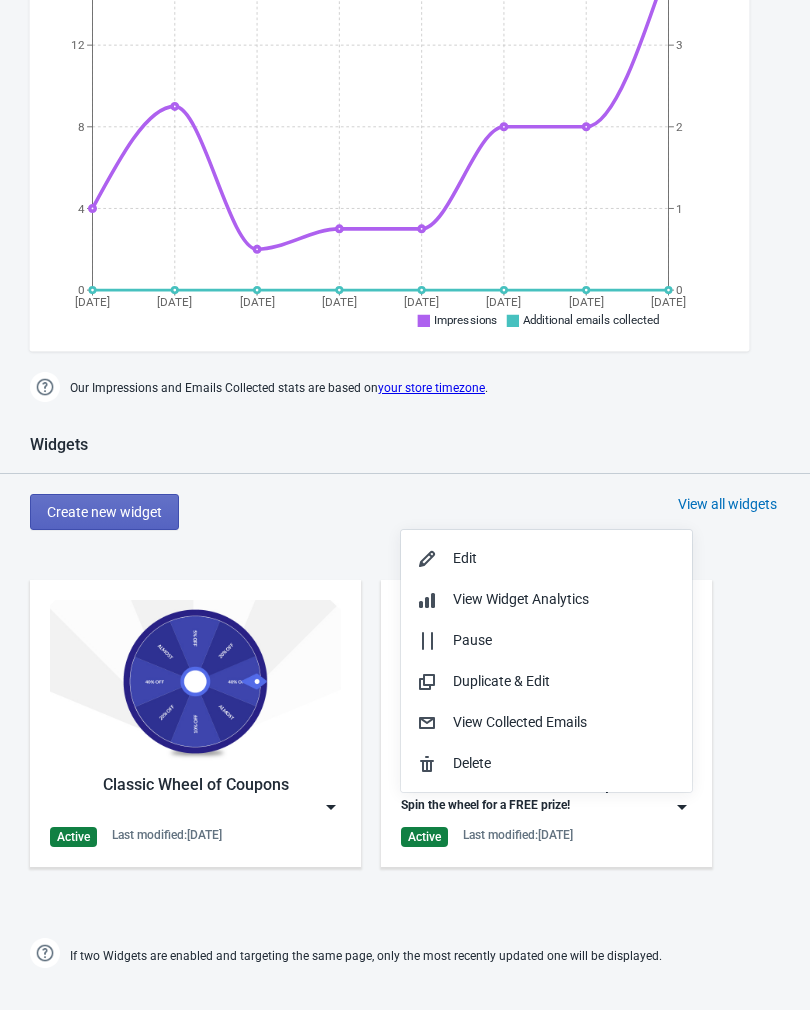 click on "Delete" at bounding box center (564, 763) 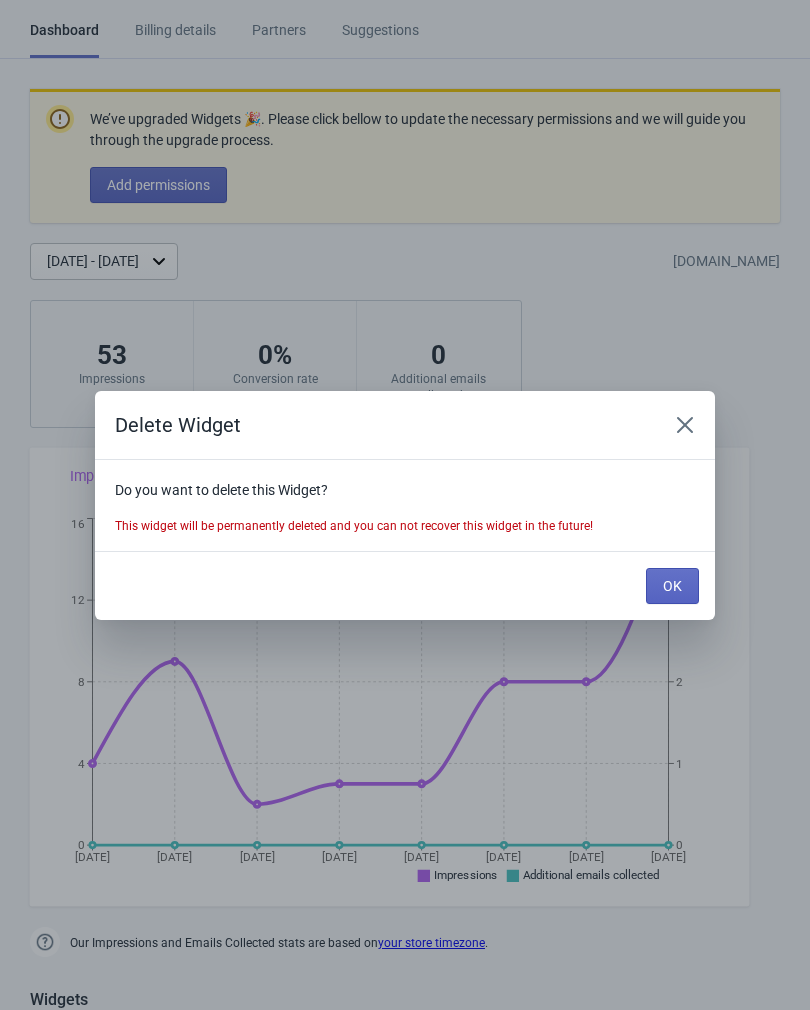 scroll, scrollTop: 555, scrollLeft: 0, axis: vertical 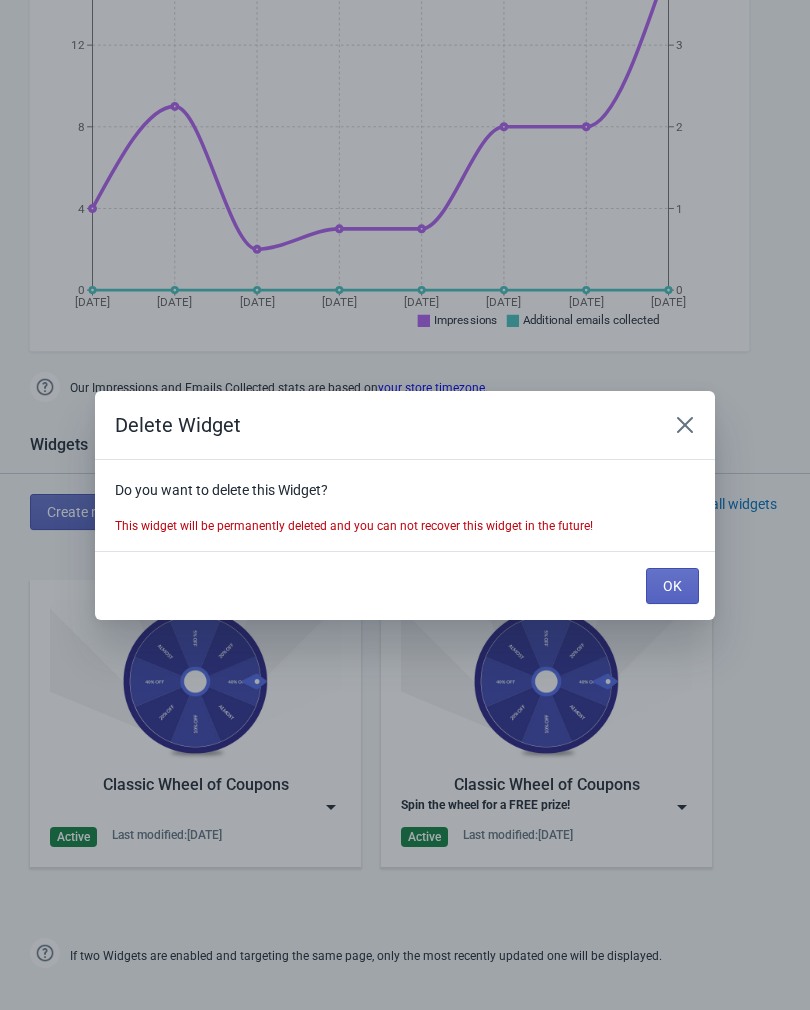 click on "OK" at bounding box center [672, 586] 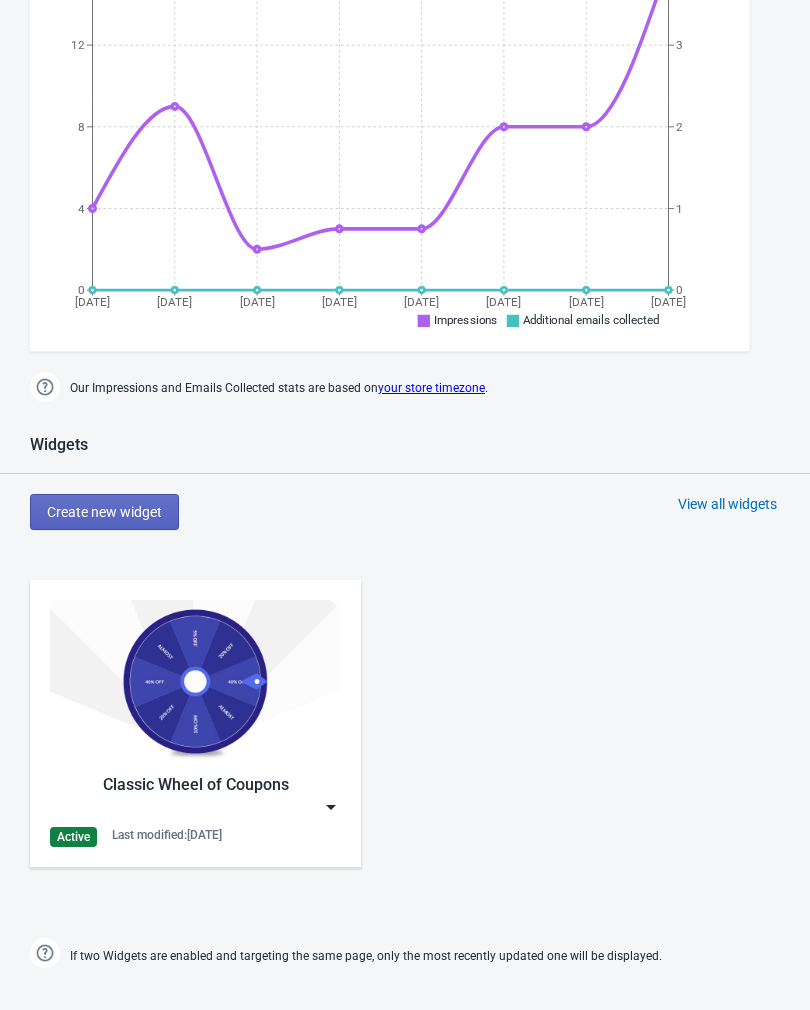 click on "Active Last modified:  23.11.2021" at bounding box center (195, 837) 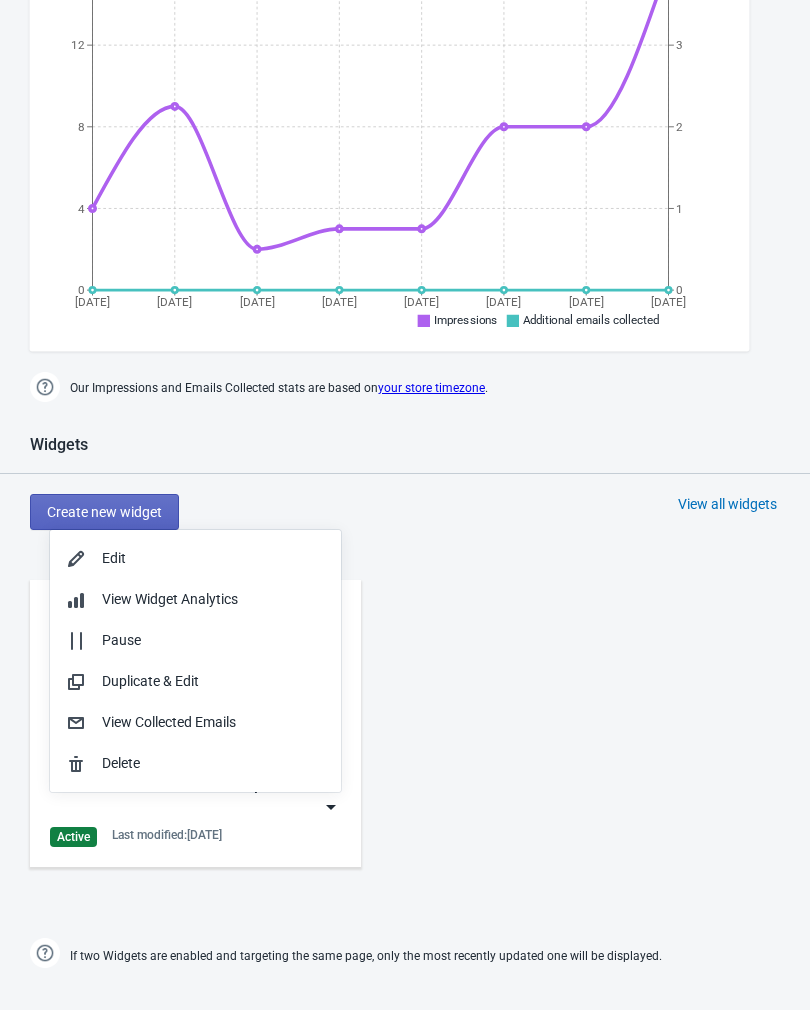 click on "Delete" at bounding box center [213, 763] 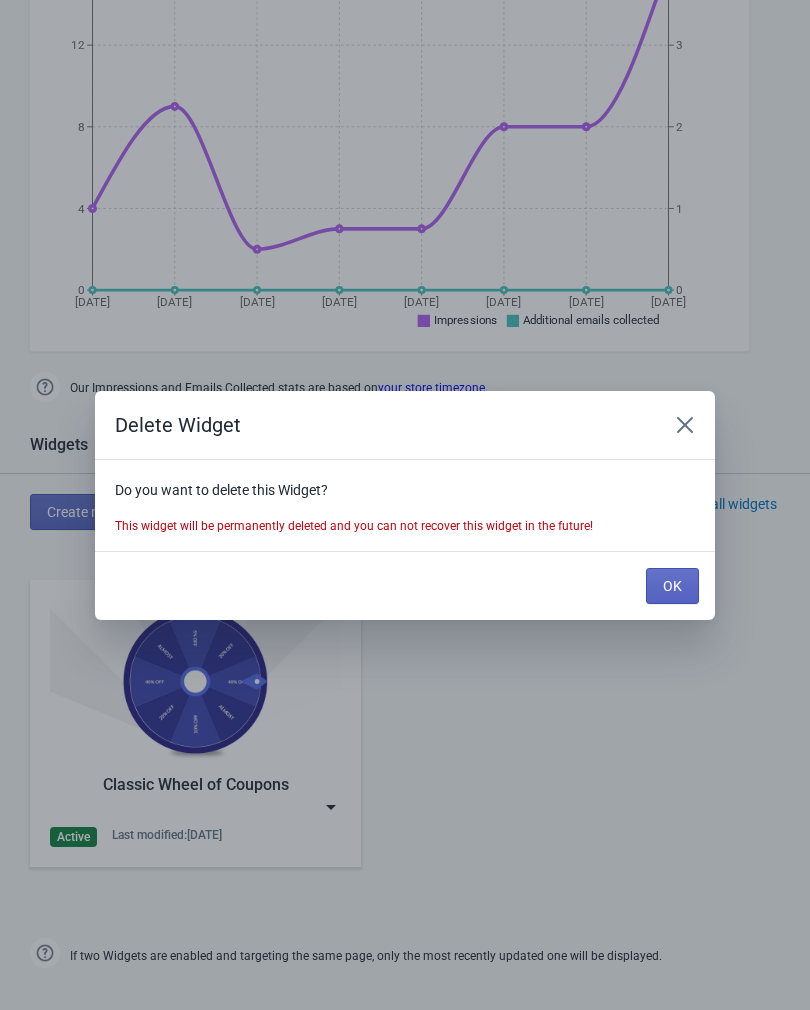 click on "OK" at bounding box center (672, 586) 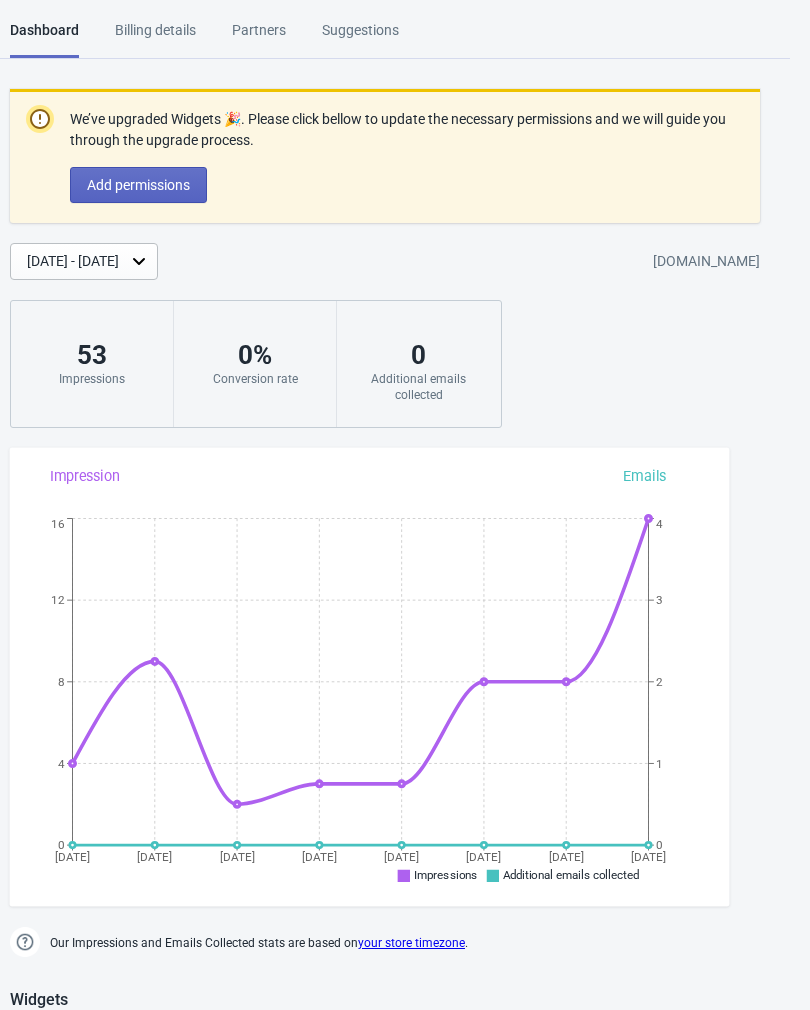 scroll, scrollTop: 0, scrollLeft: 20, axis: horizontal 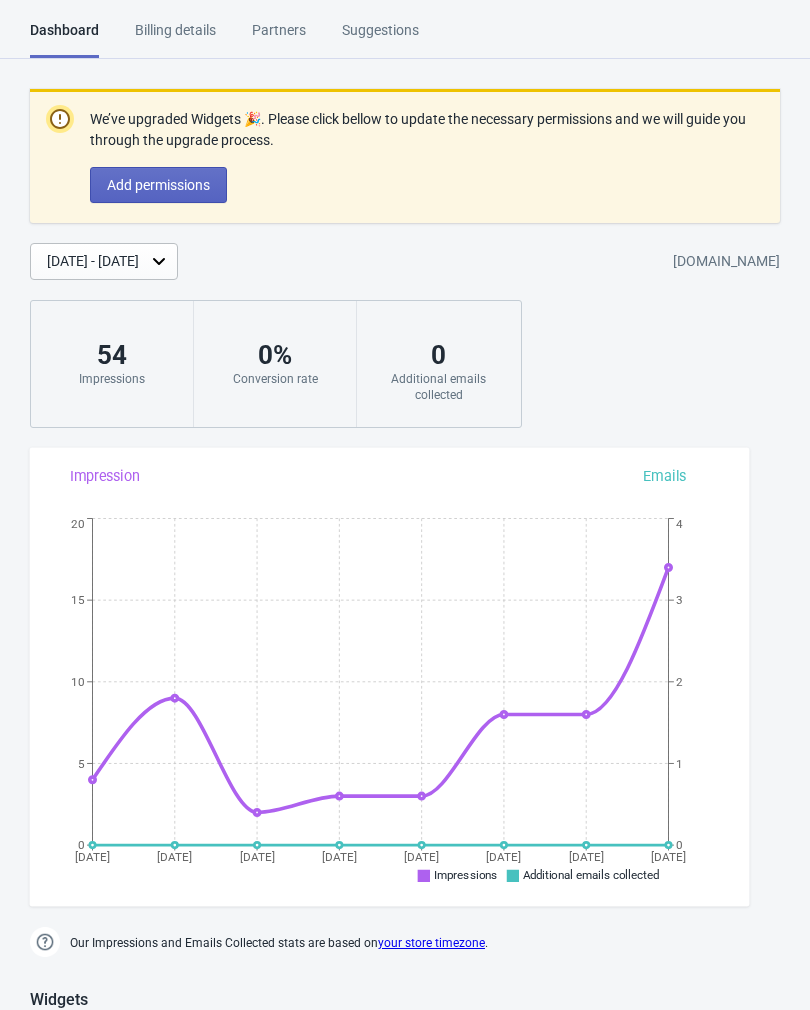click on "Partners" at bounding box center (279, 37) 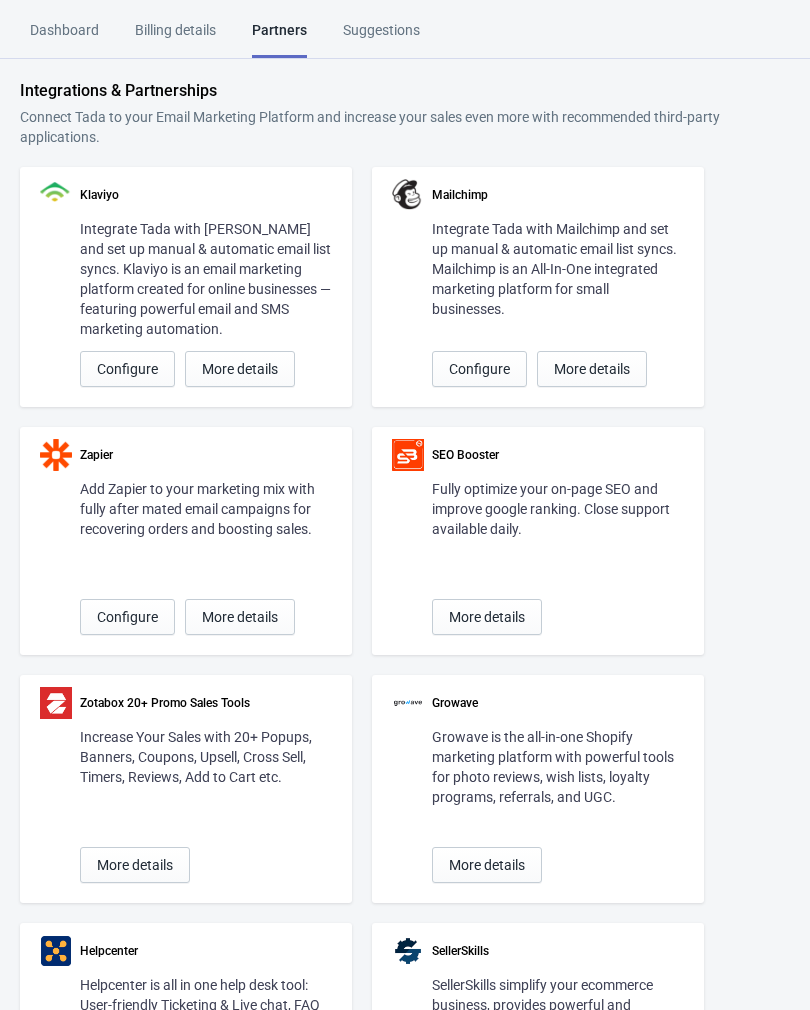 click on "Suggestions" at bounding box center (381, 37) 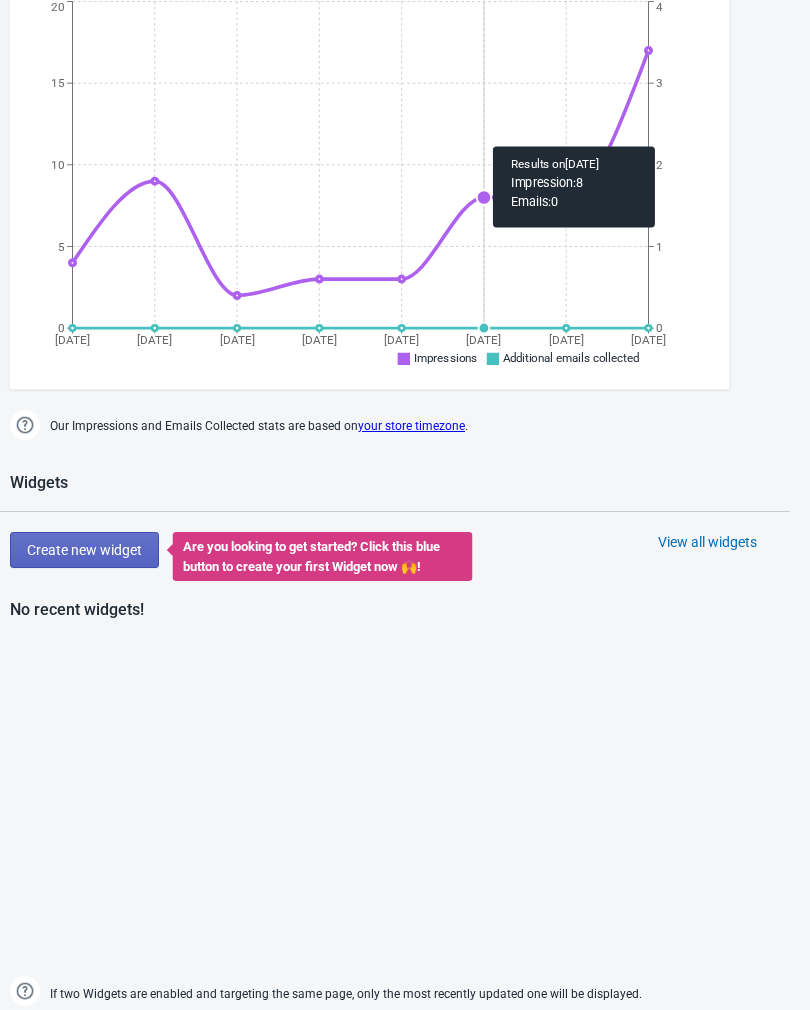 scroll, scrollTop: 517, scrollLeft: 20, axis: both 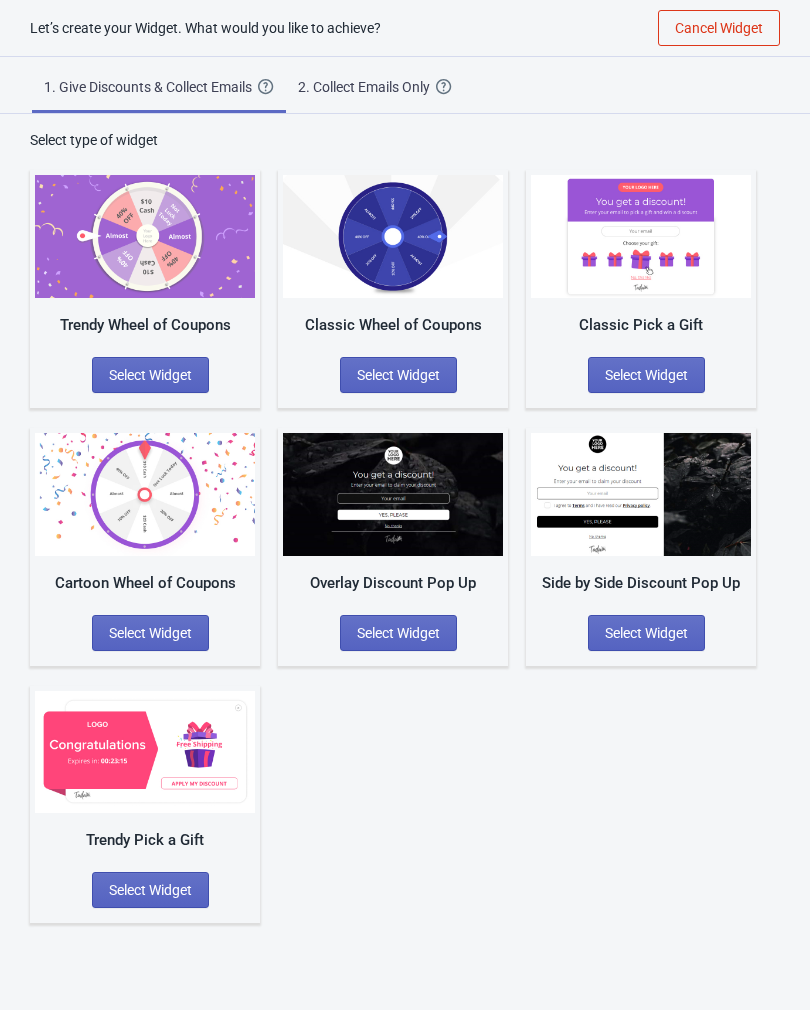 click on "Select Widget" at bounding box center [646, 633] 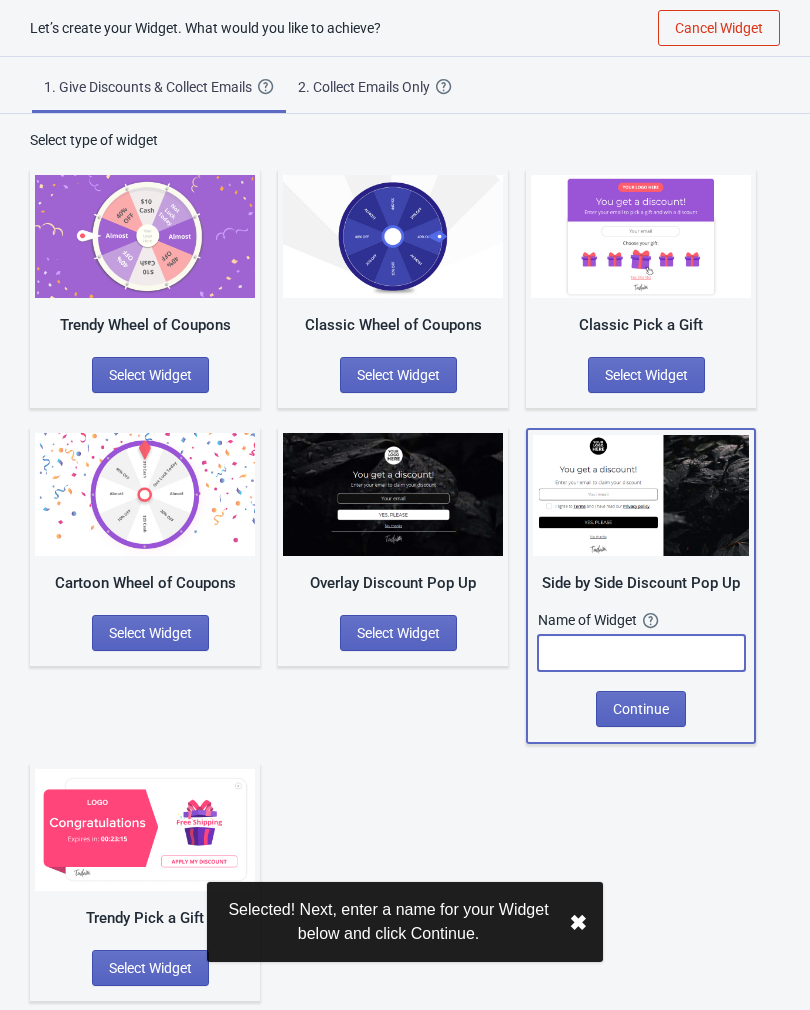 click at bounding box center [641, 653] 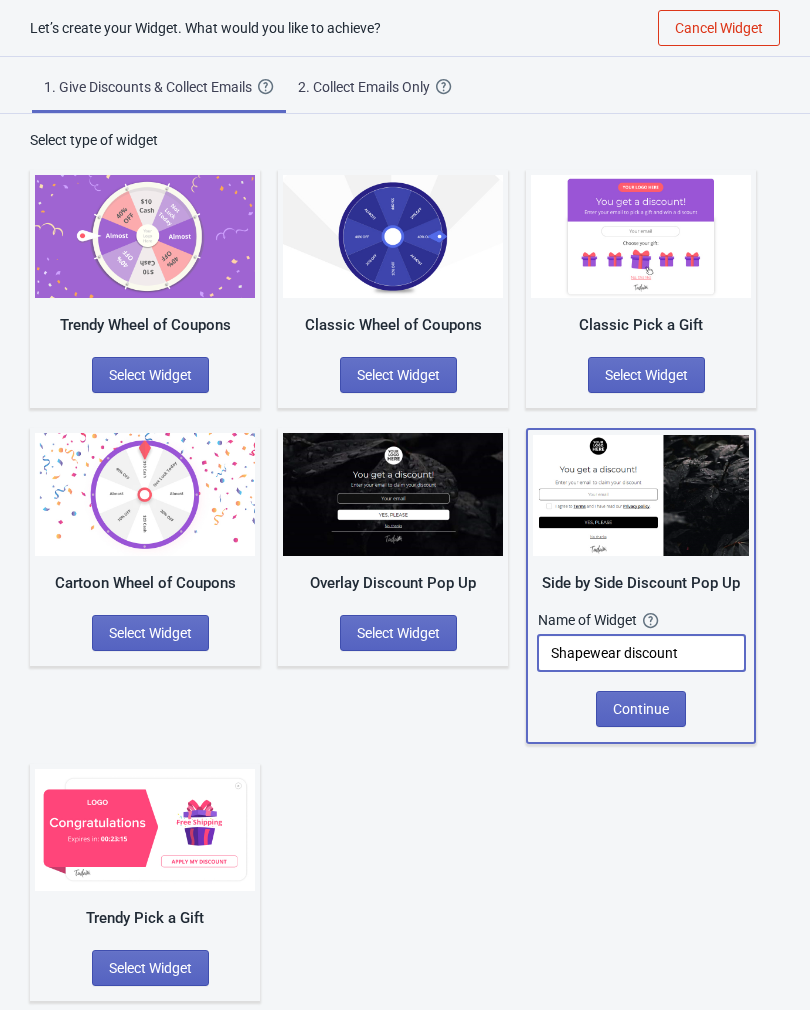 type on "Shapewear discount" 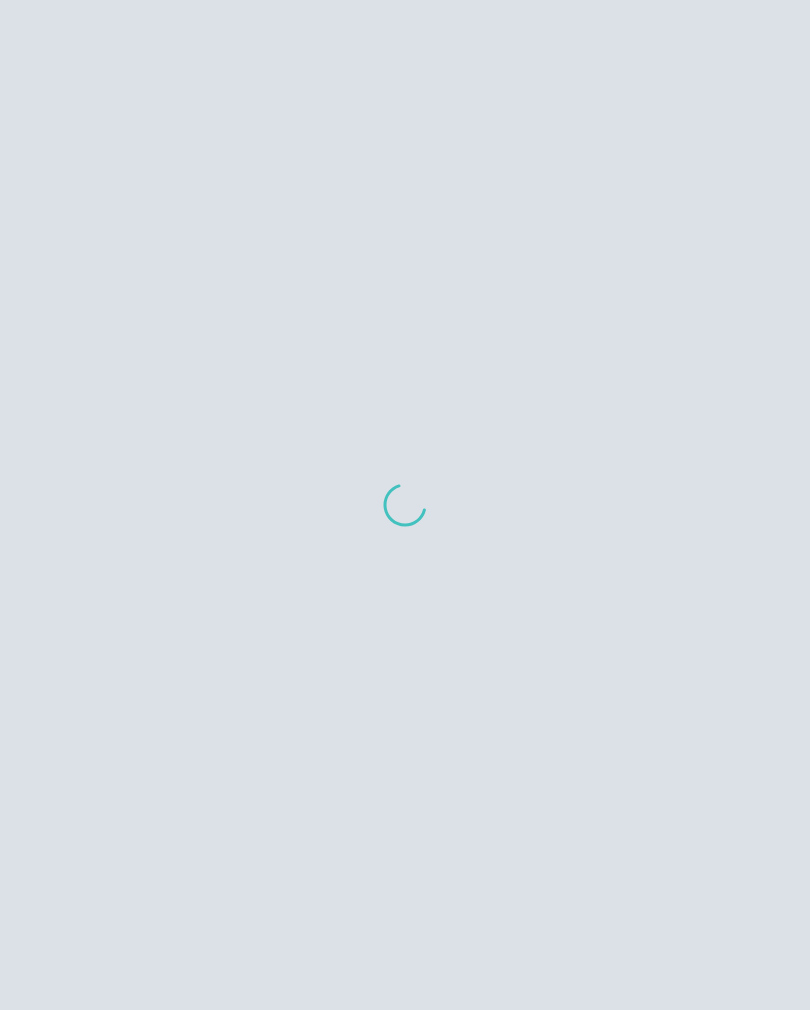 scroll, scrollTop: 0, scrollLeft: 0, axis: both 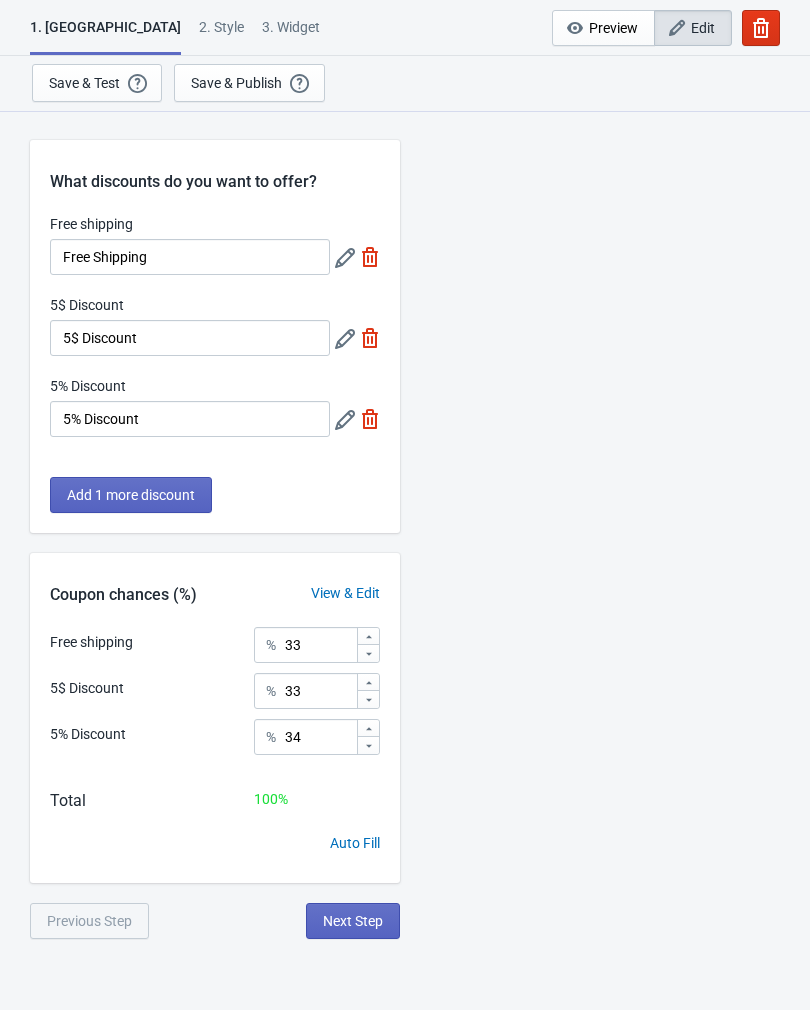 click on "Free shipping" at bounding box center [190, 226] 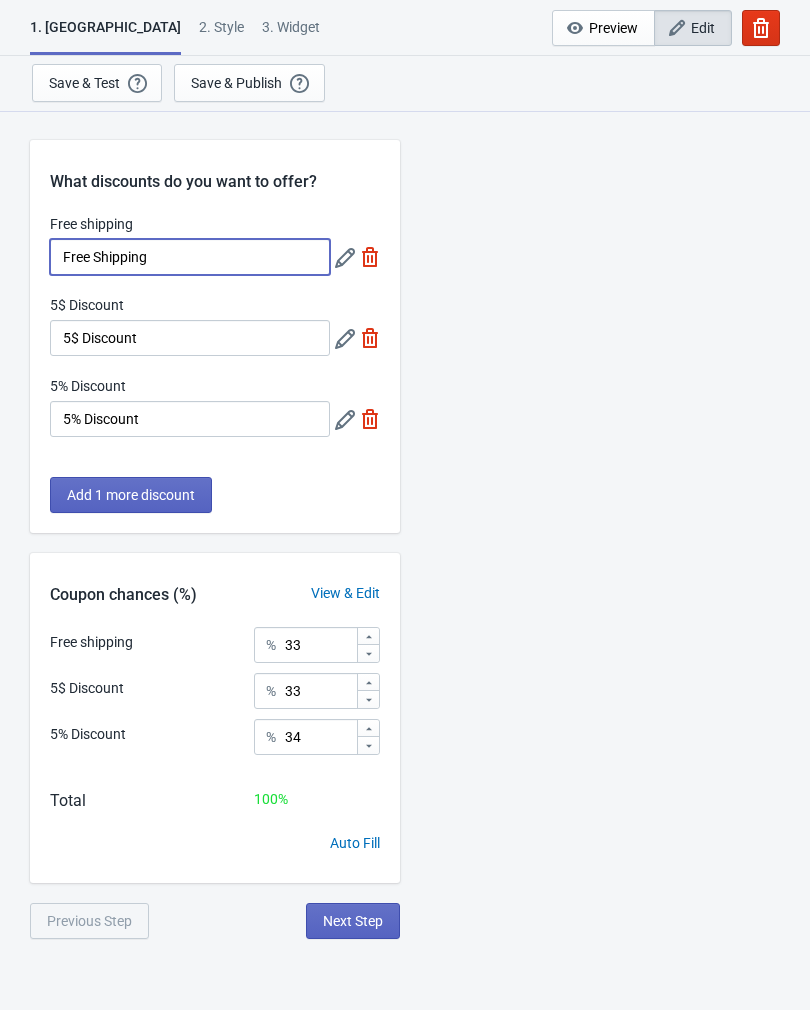 click on "Free Shipping" at bounding box center (190, 257) 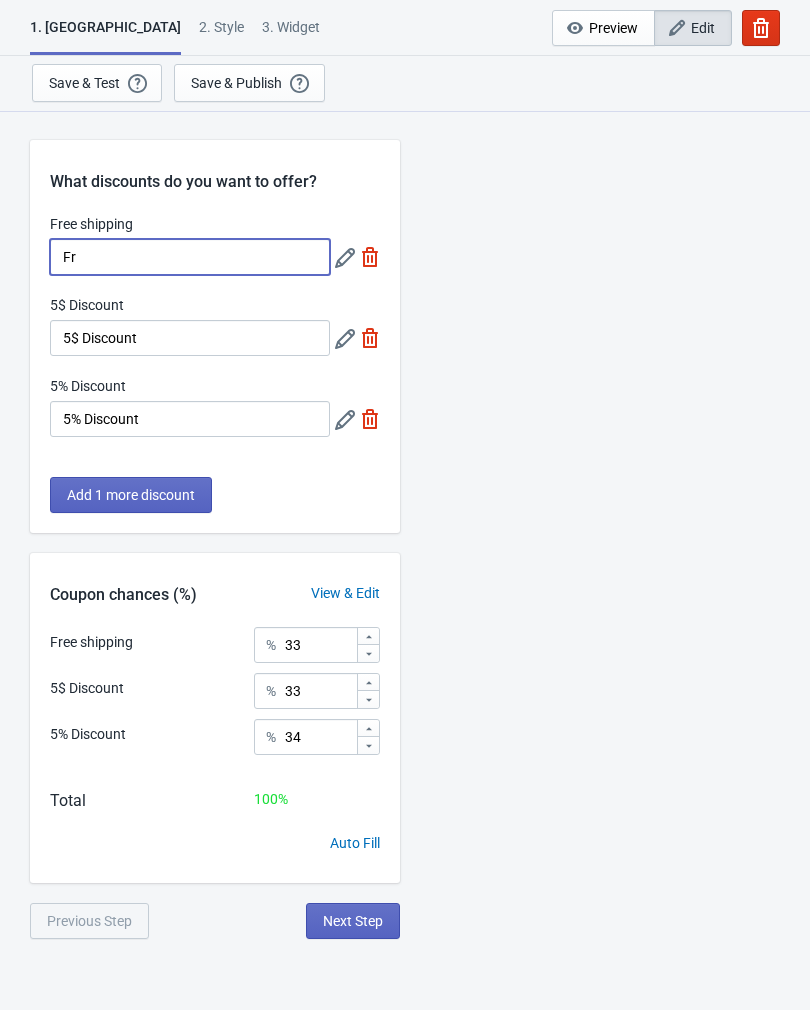 type on "F" 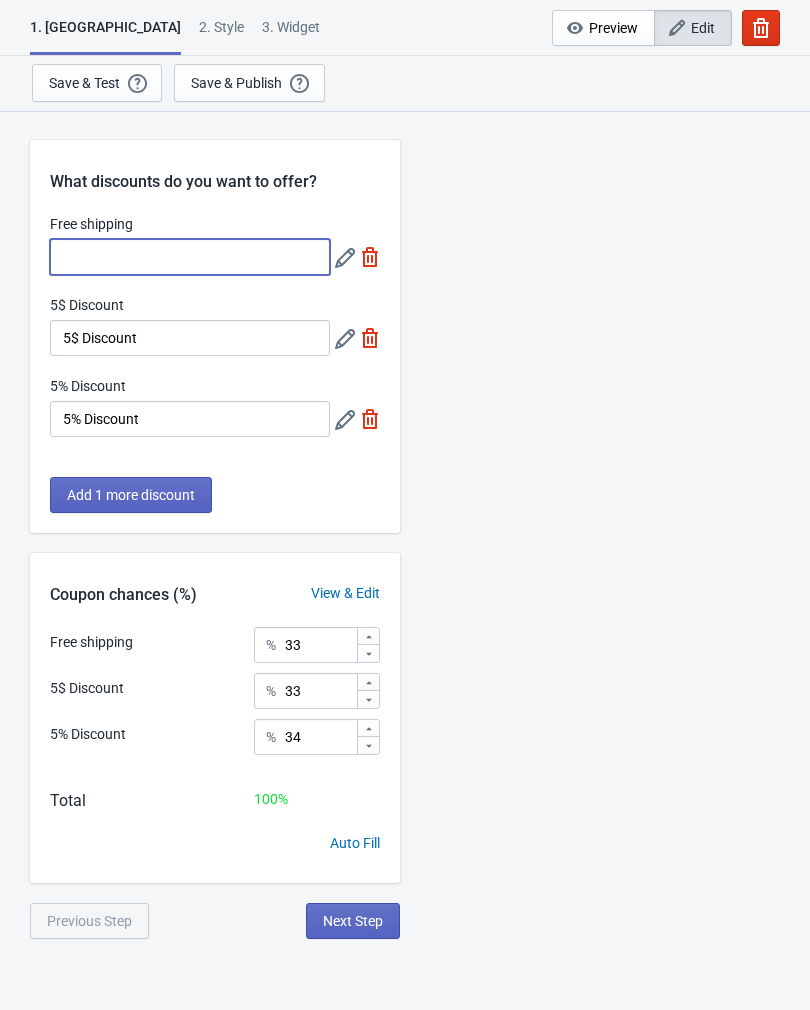 type 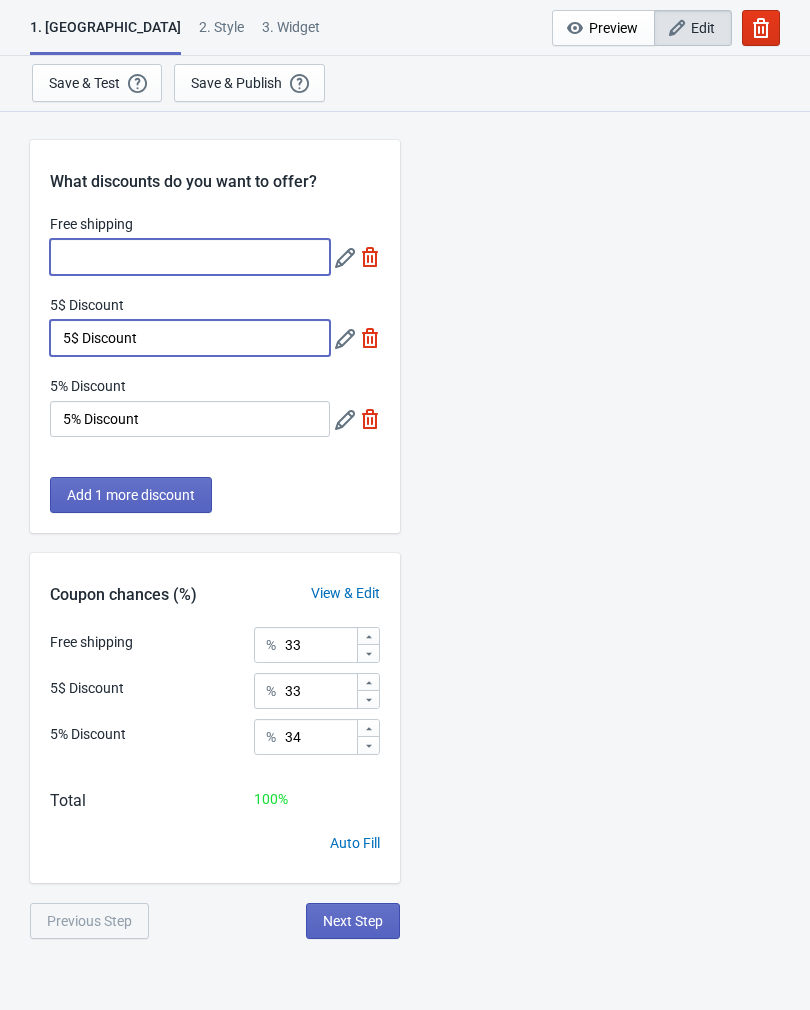 click on "5$ Discount" at bounding box center (190, 338) 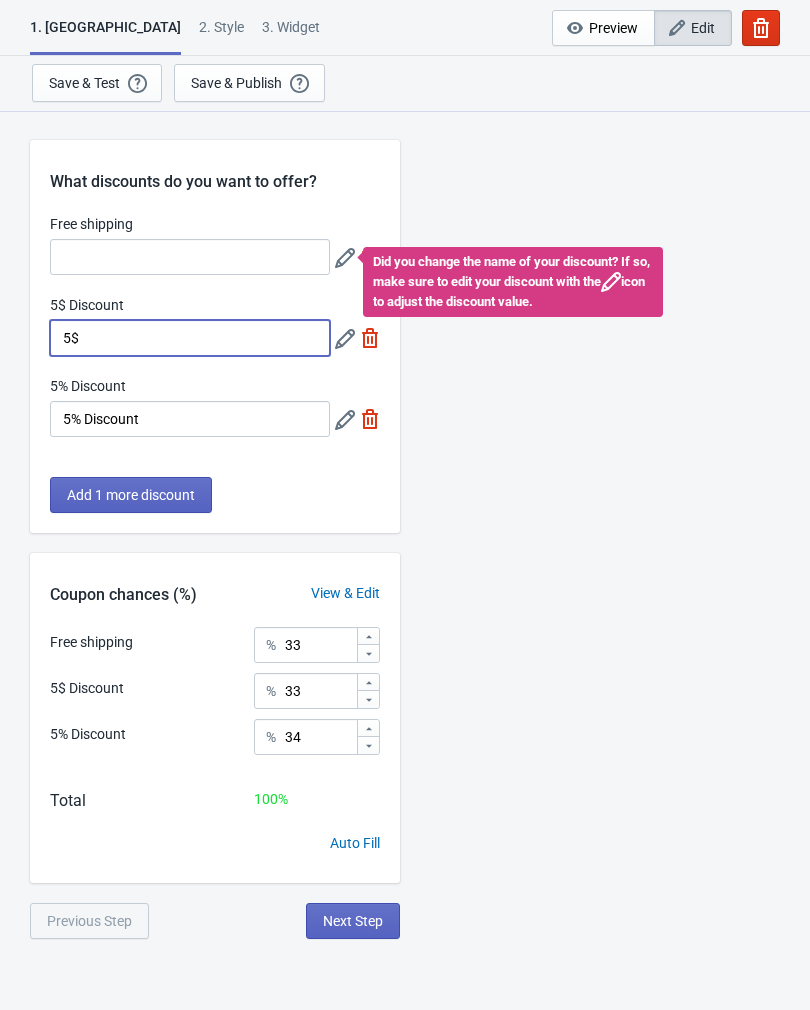 type on "5" 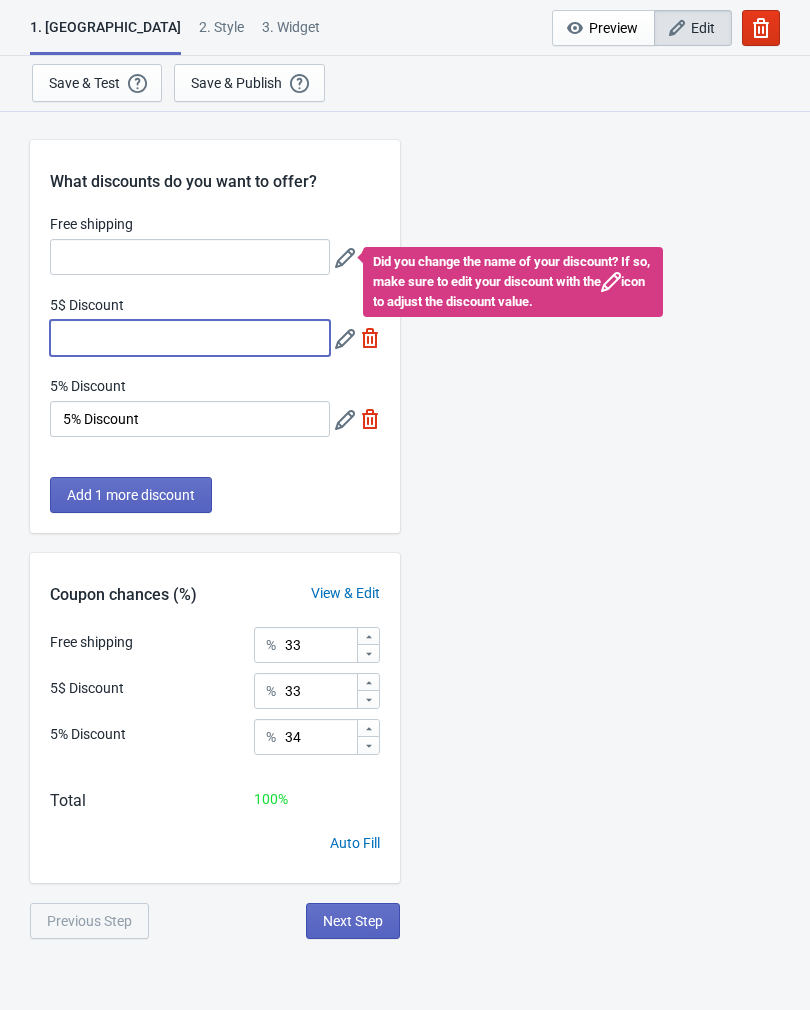 type 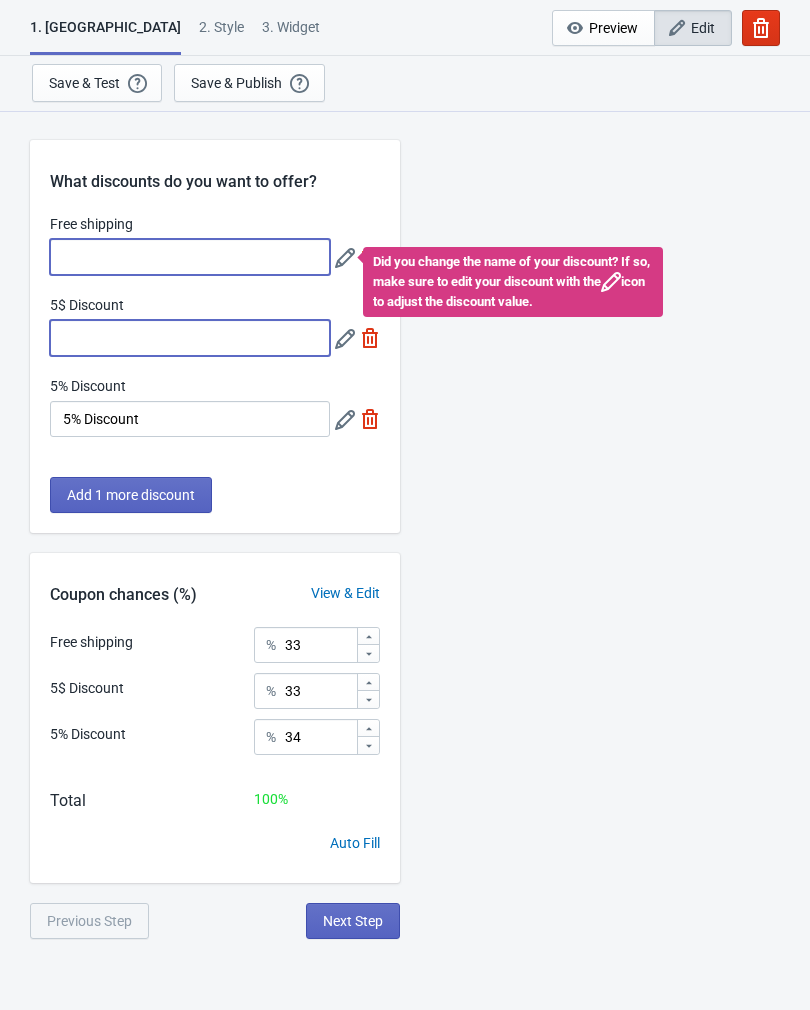 click on "Free shipping" at bounding box center (190, 257) 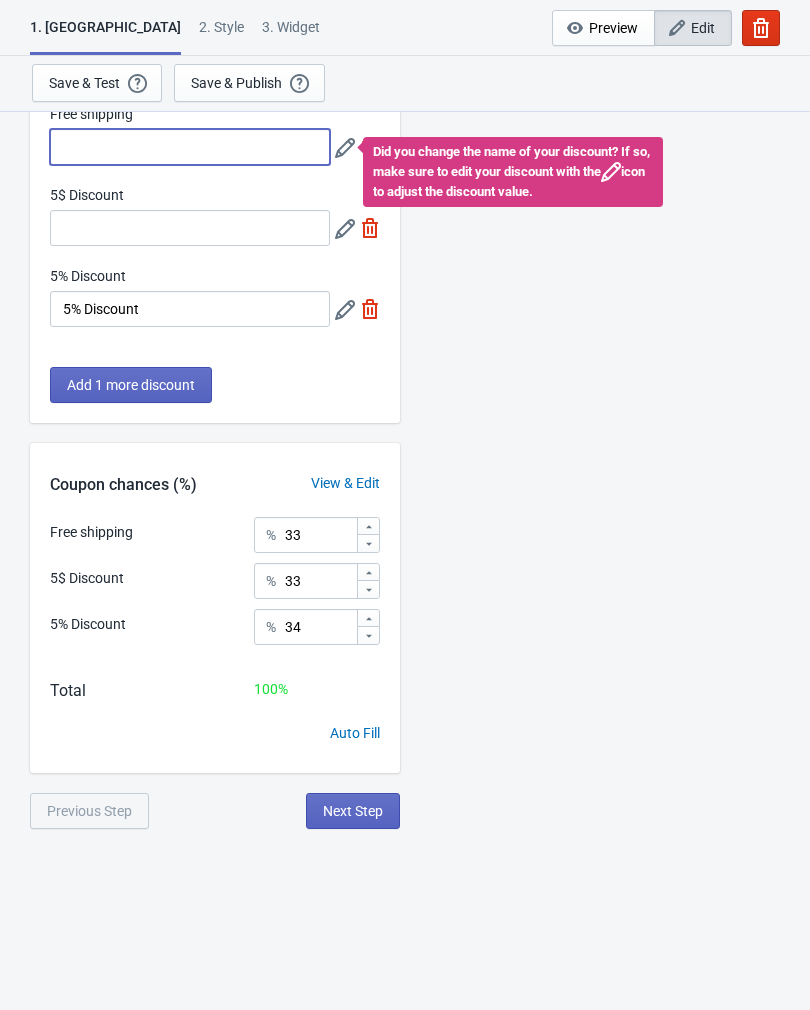 scroll, scrollTop: 110, scrollLeft: 0, axis: vertical 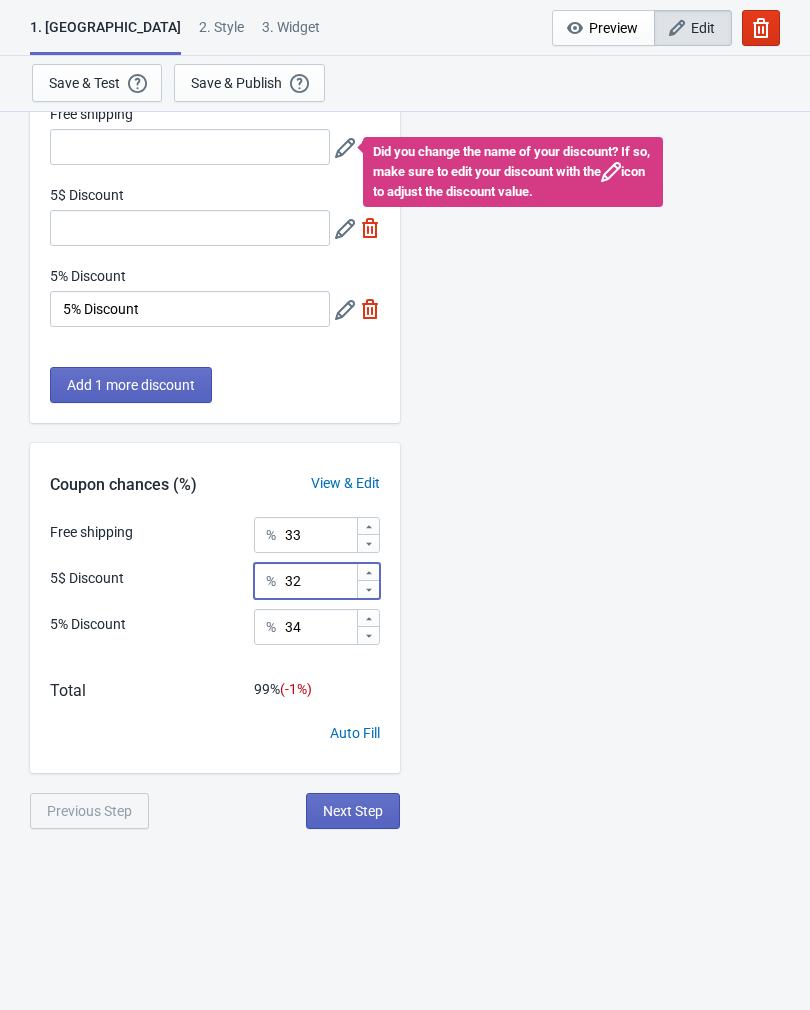 click 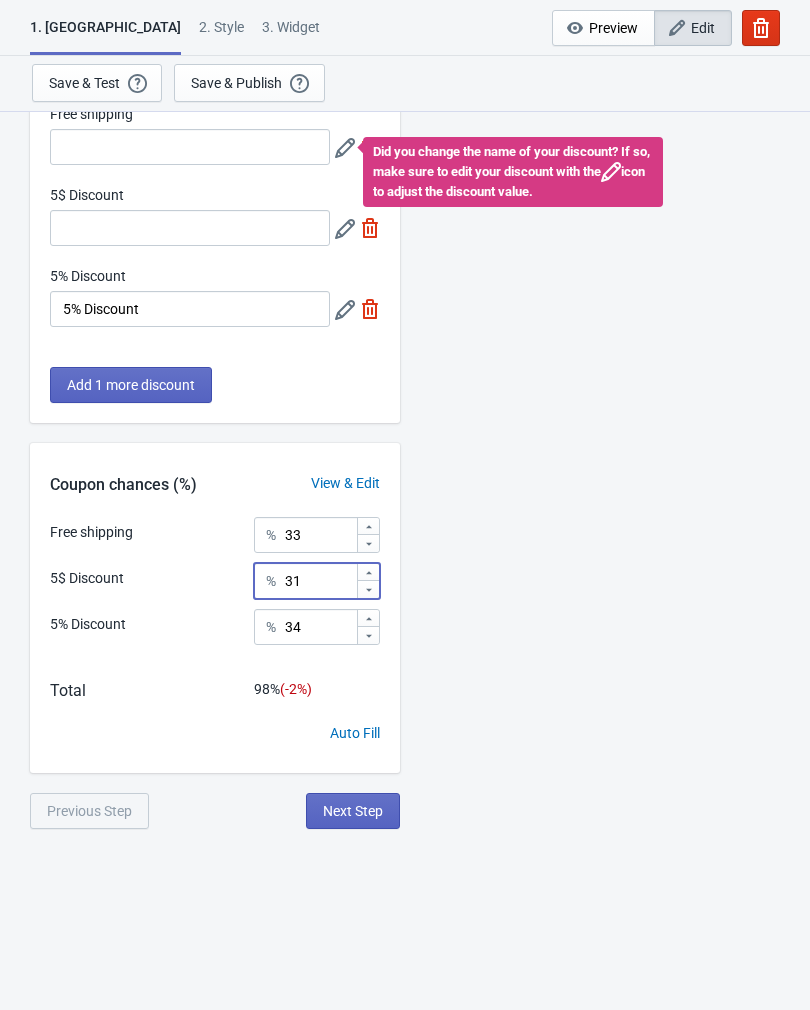 click 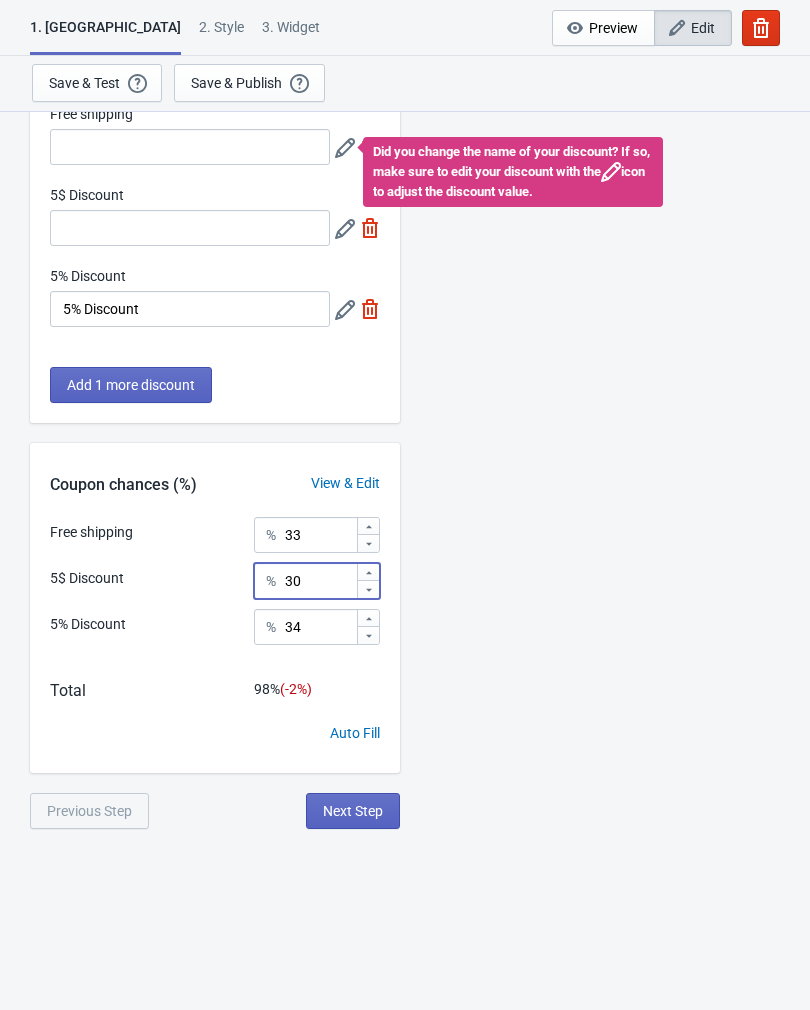 click 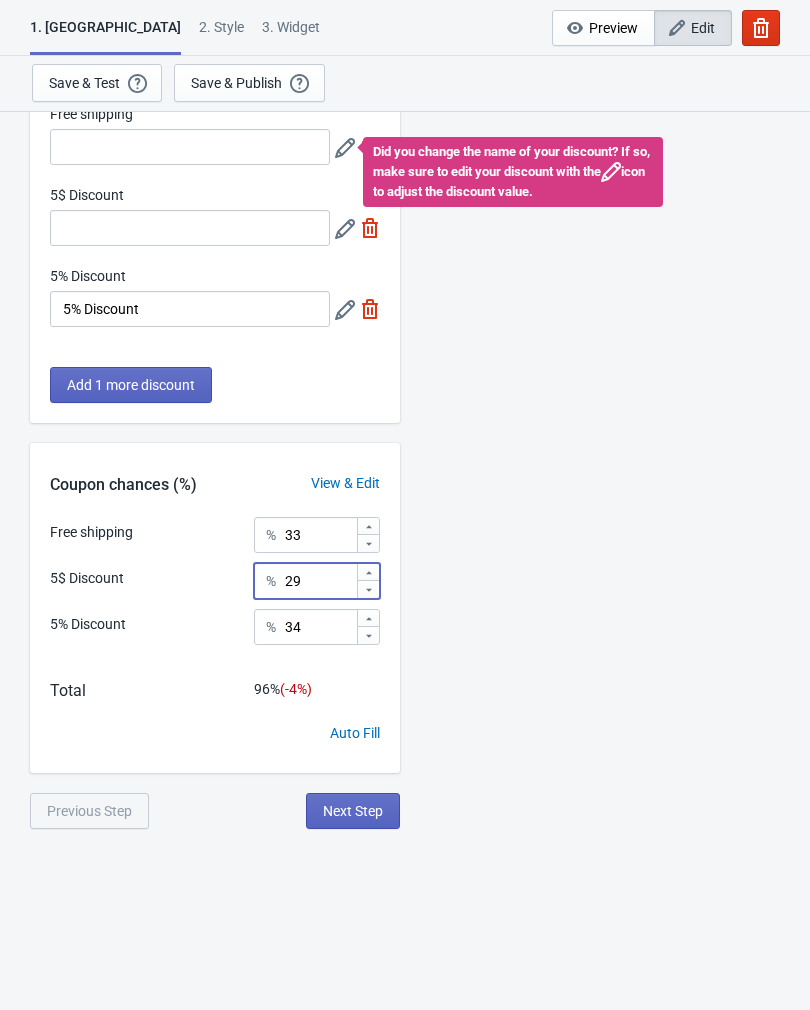 click at bounding box center [368, 589] 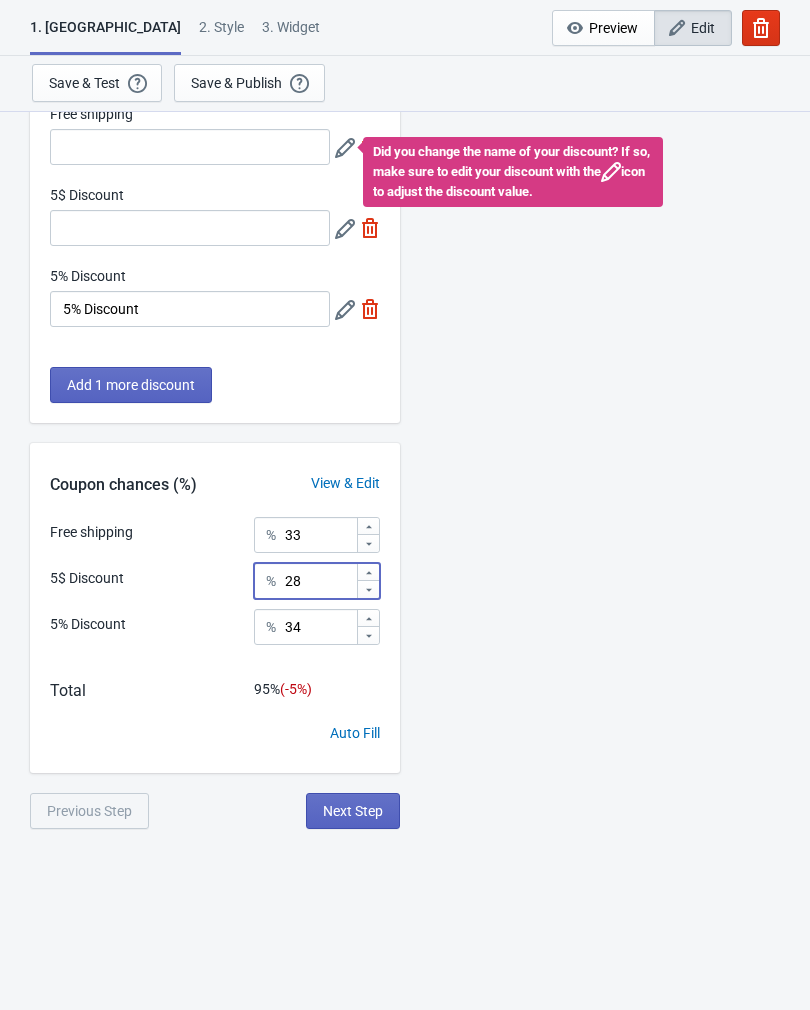 click at bounding box center (368, 589) 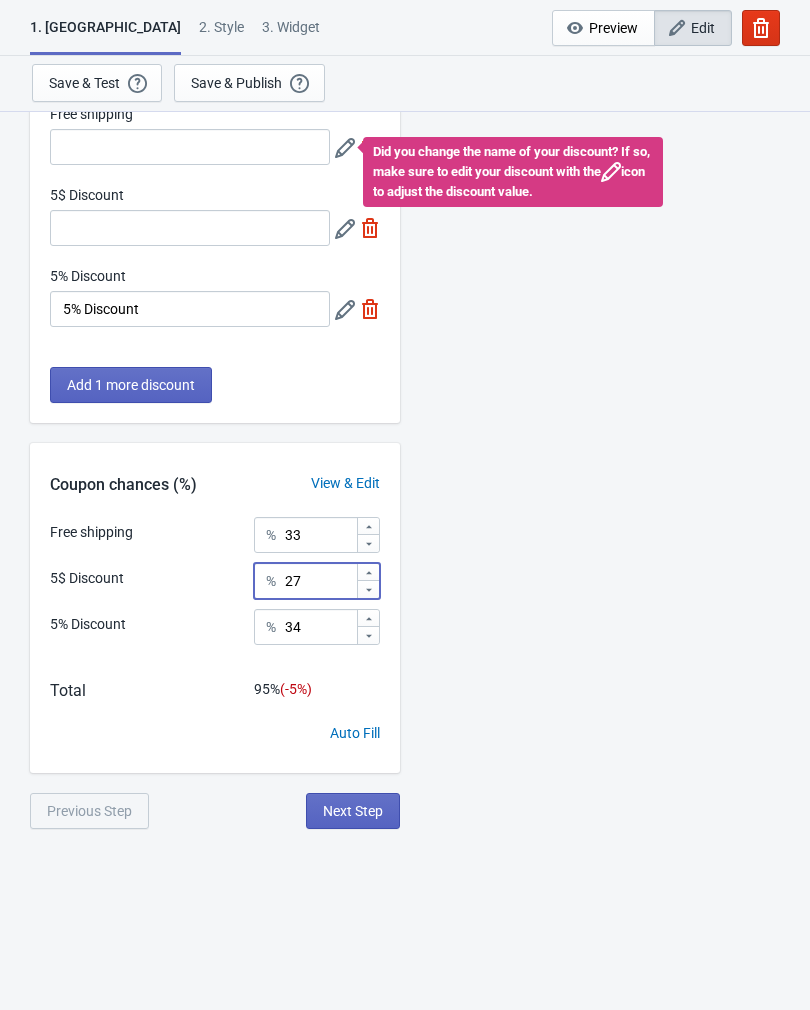 click at bounding box center [368, 589] 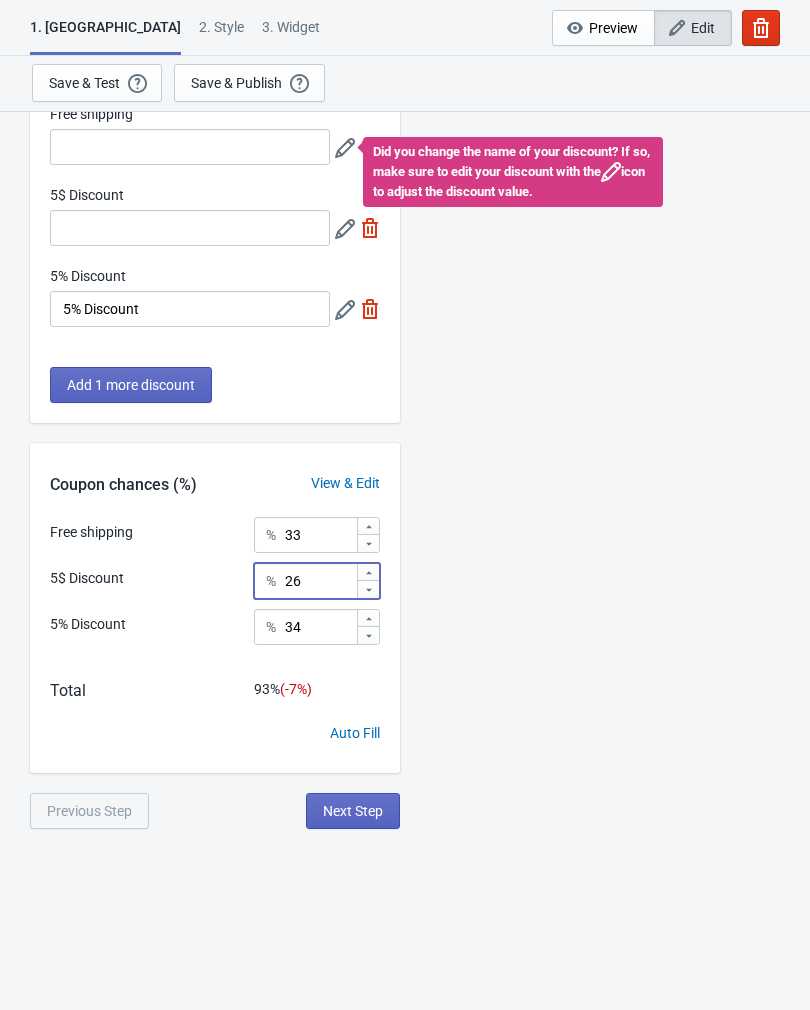 click at bounding box center [368, 572] 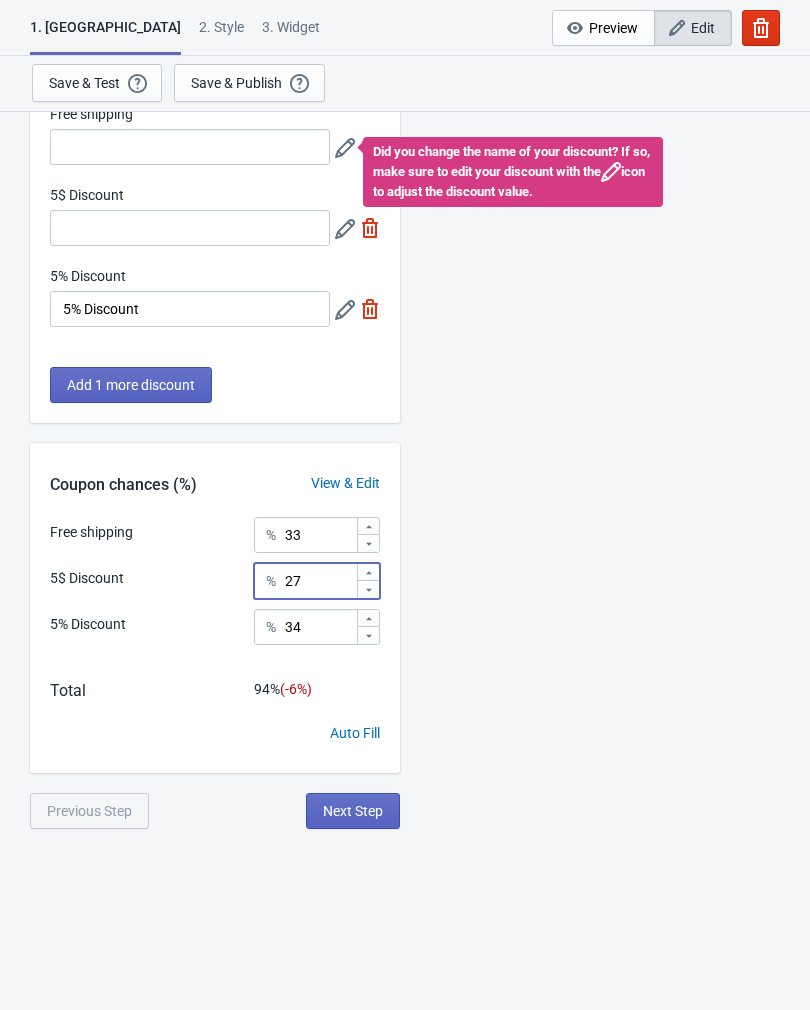 click at bounding box center [368, 589] 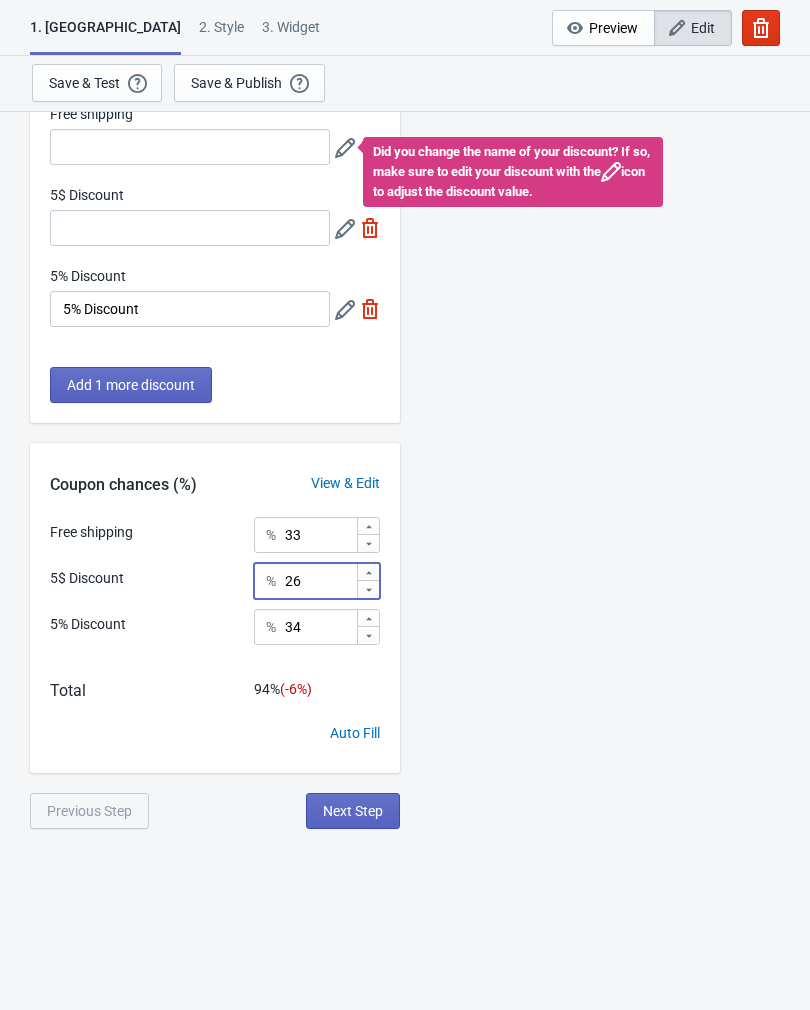 click at bounding box center (368, 589) 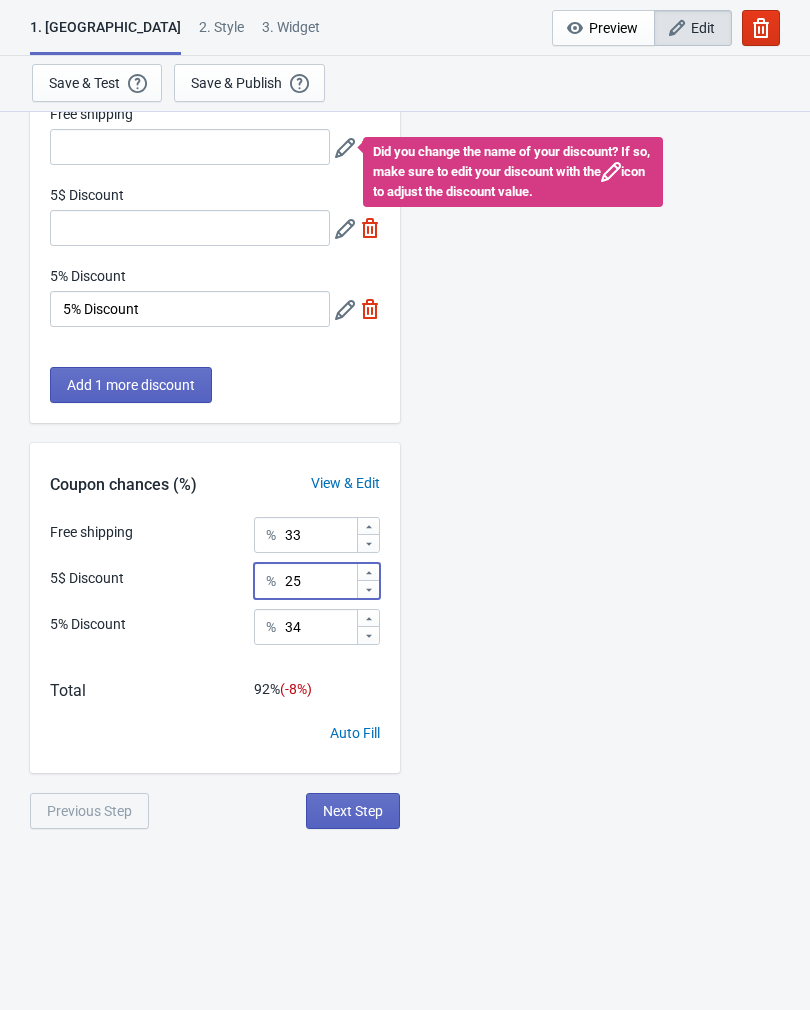 click at bounding box center [368, 572] 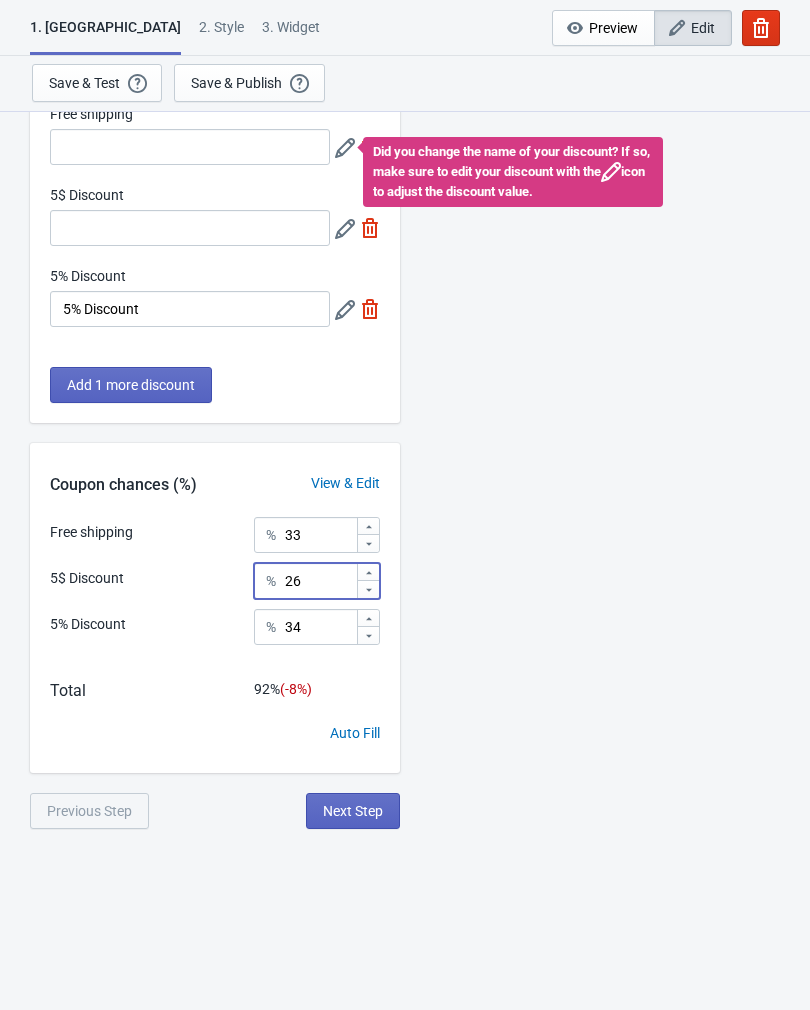 click at bounding box center (368, 572) 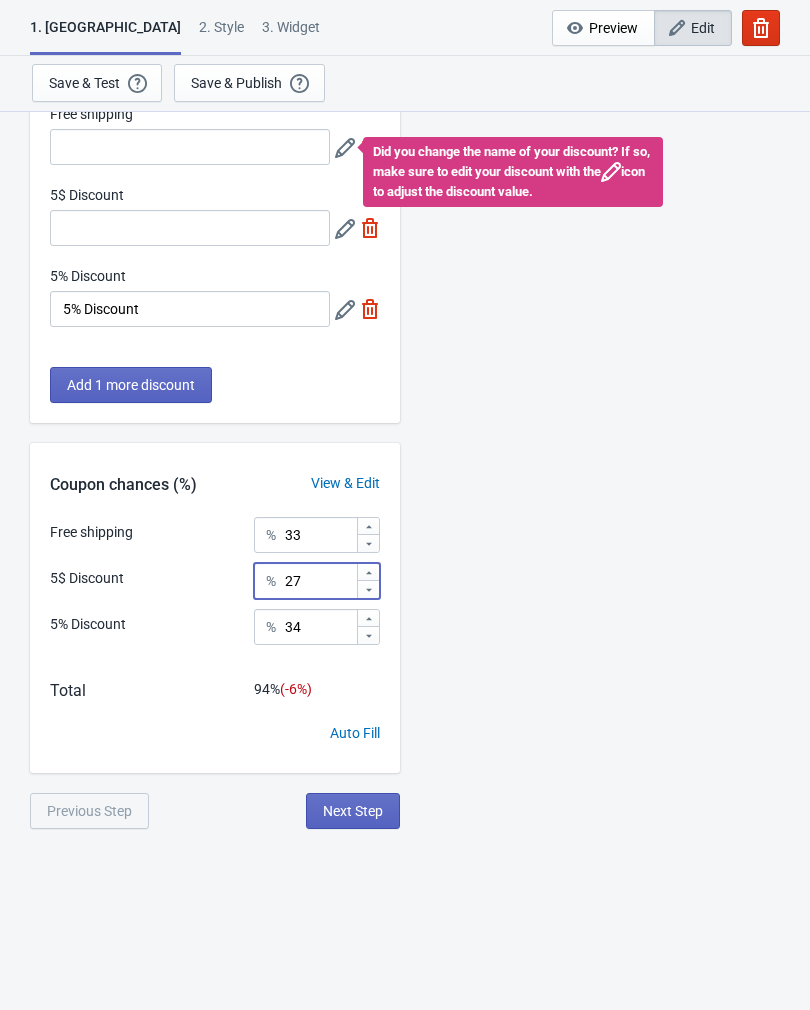 click at bounding box center [368, 572] 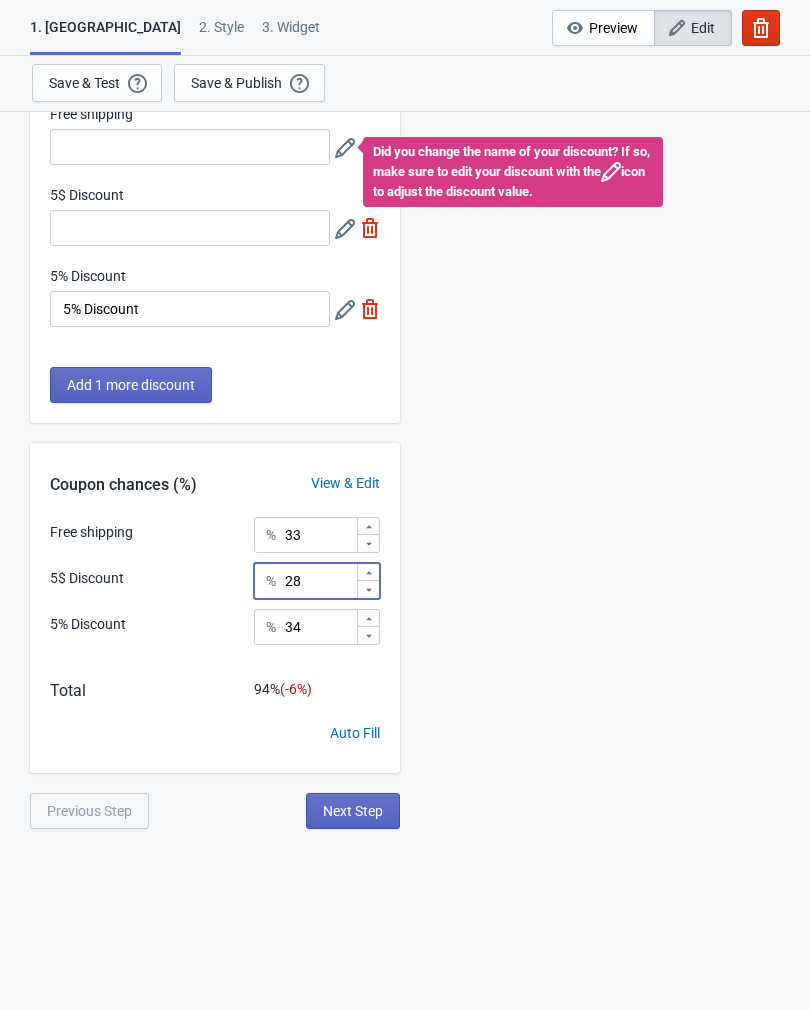 click at bounding box center [368, 589] 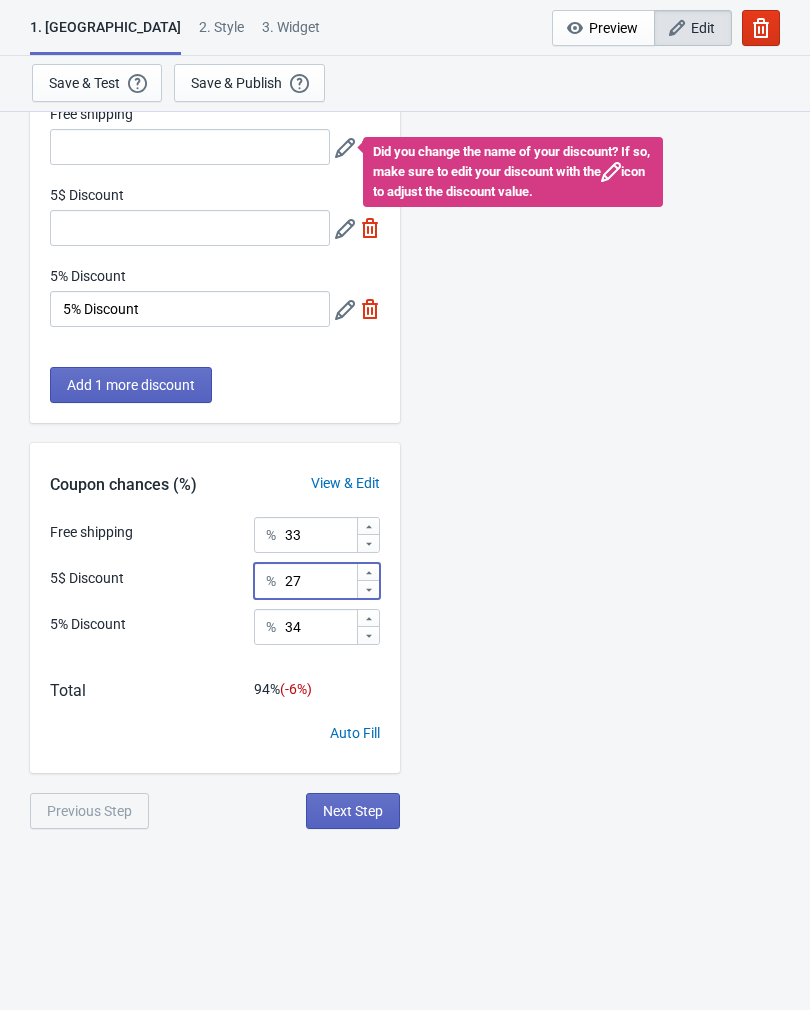 click at bounding box center (368, 572) 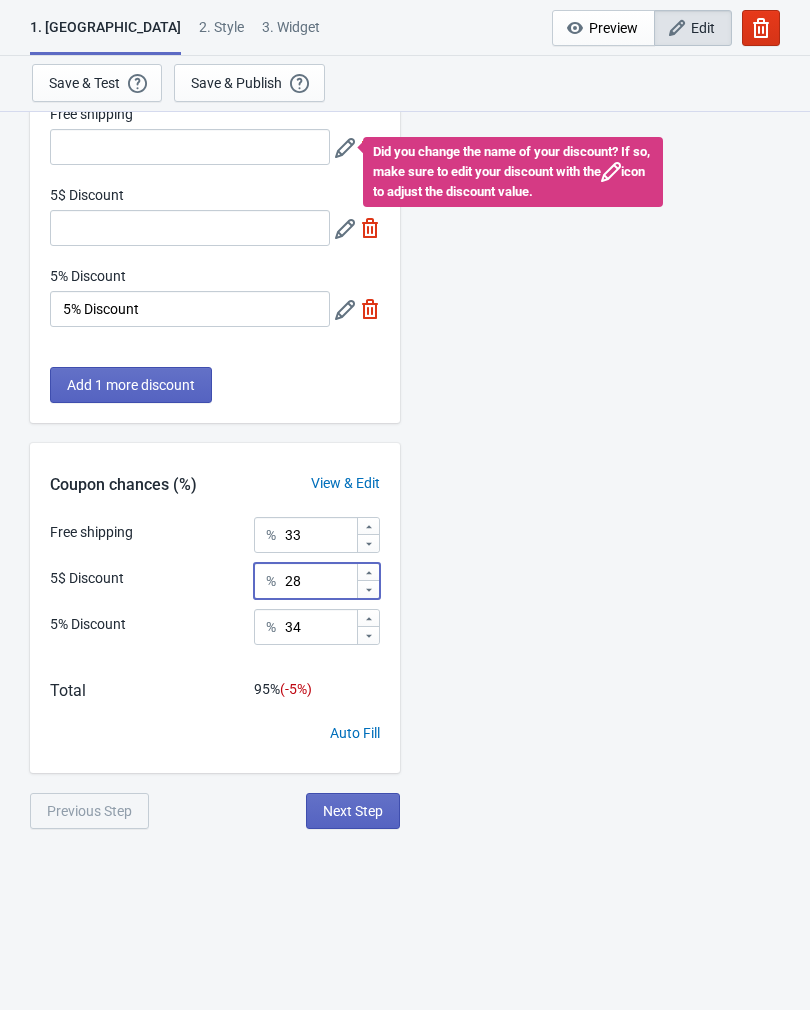 click at bounding box center [368, 589] 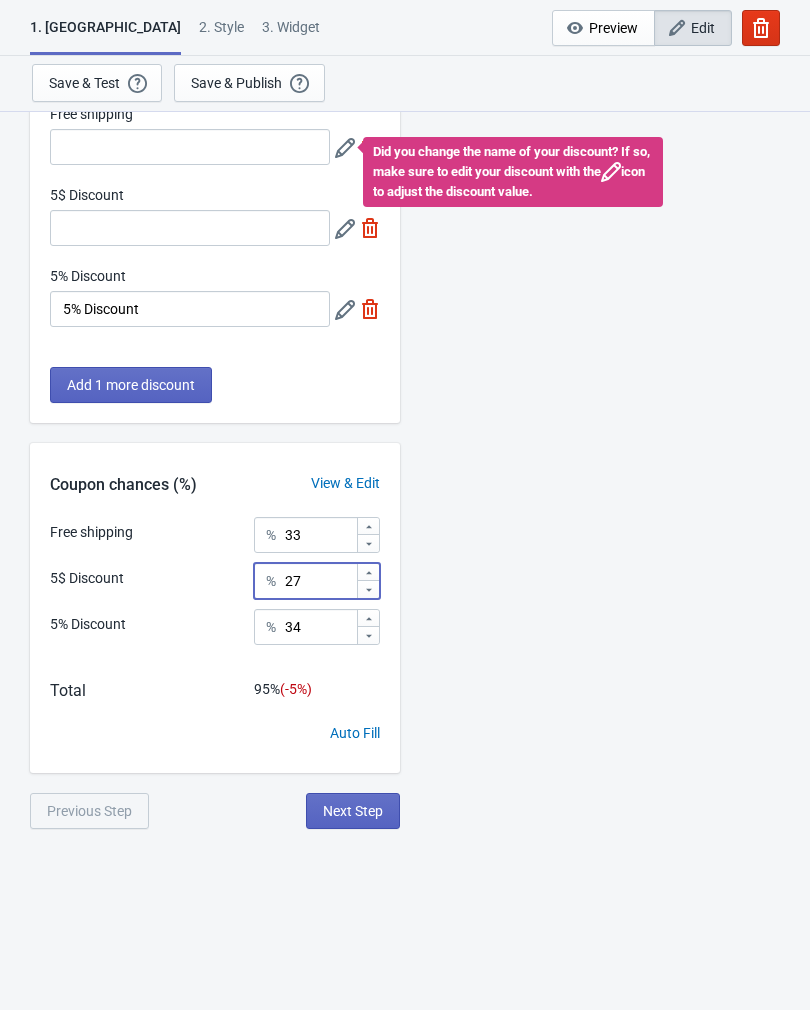 click at bounding box center [368, 589] 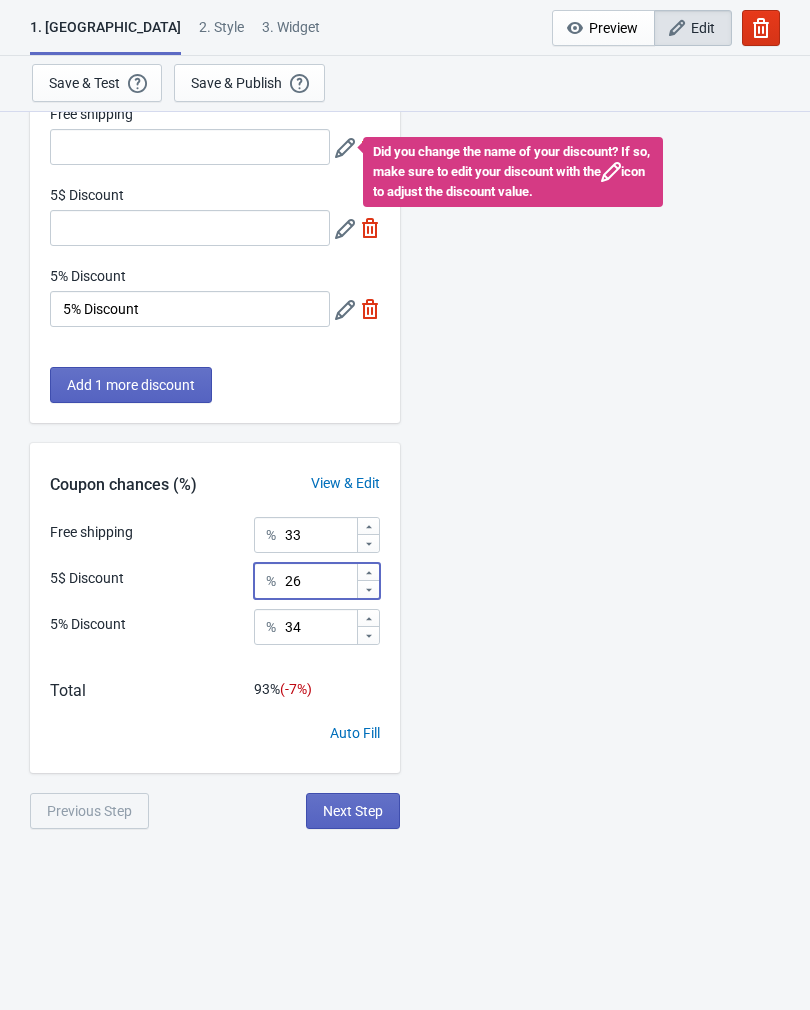 click at bounding box center (368, 589) 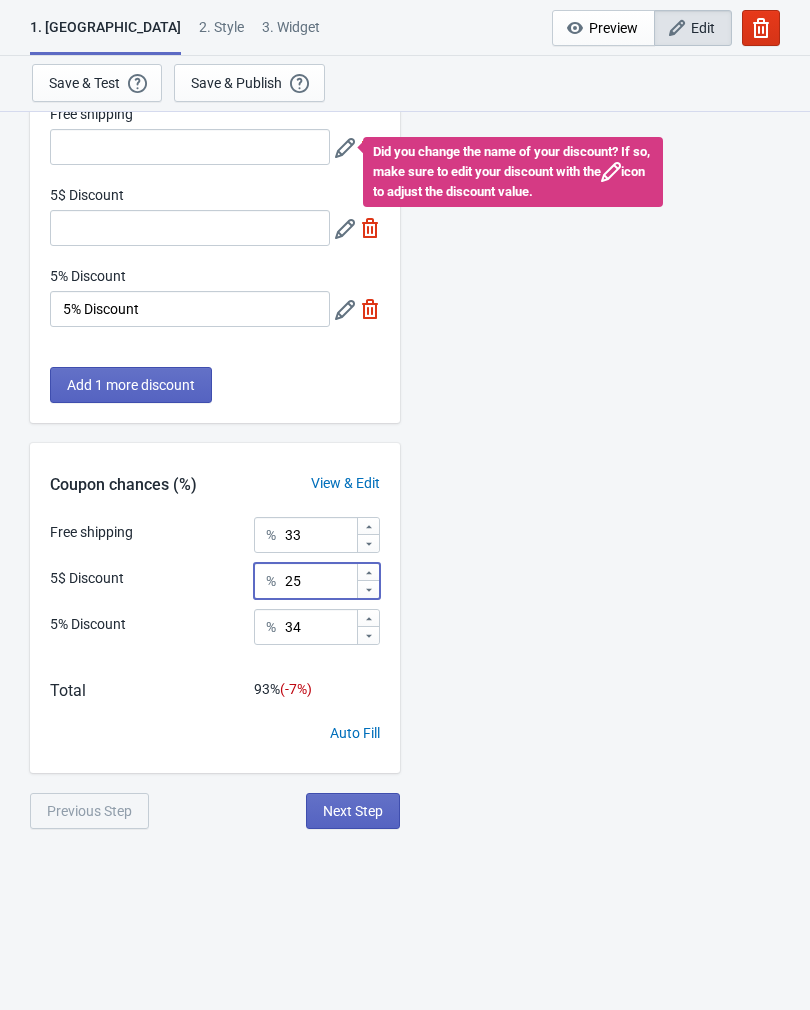 click at bounding box center [368, 572] 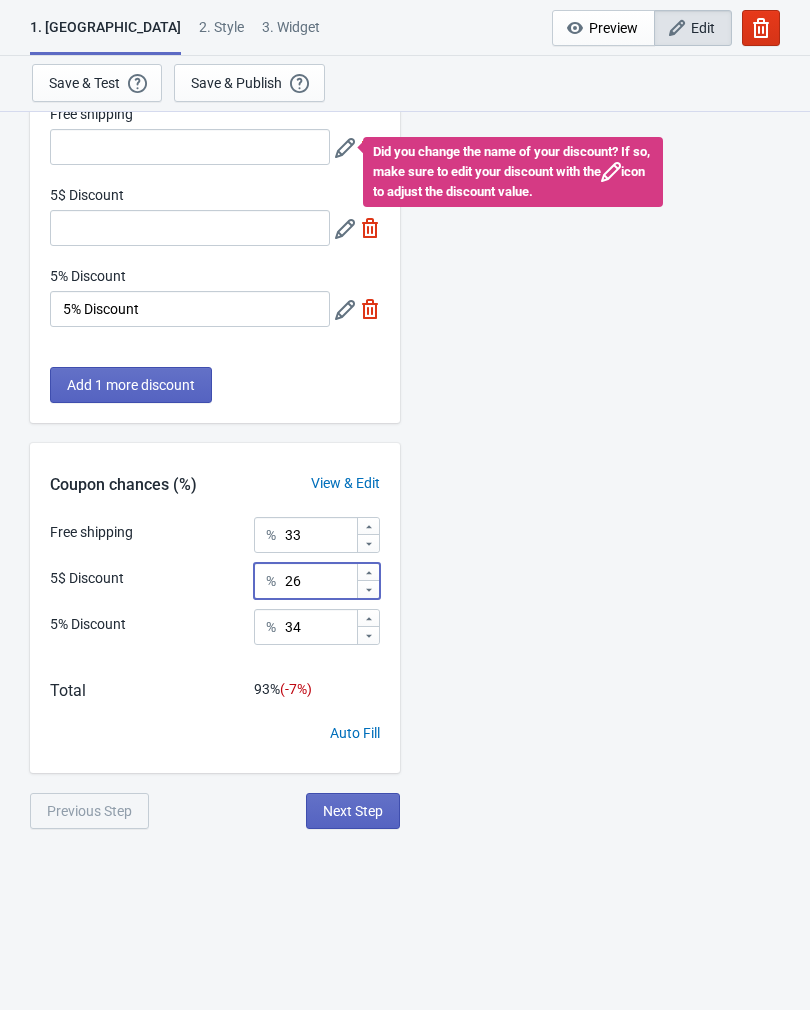 click at bounding box center (368, 589) 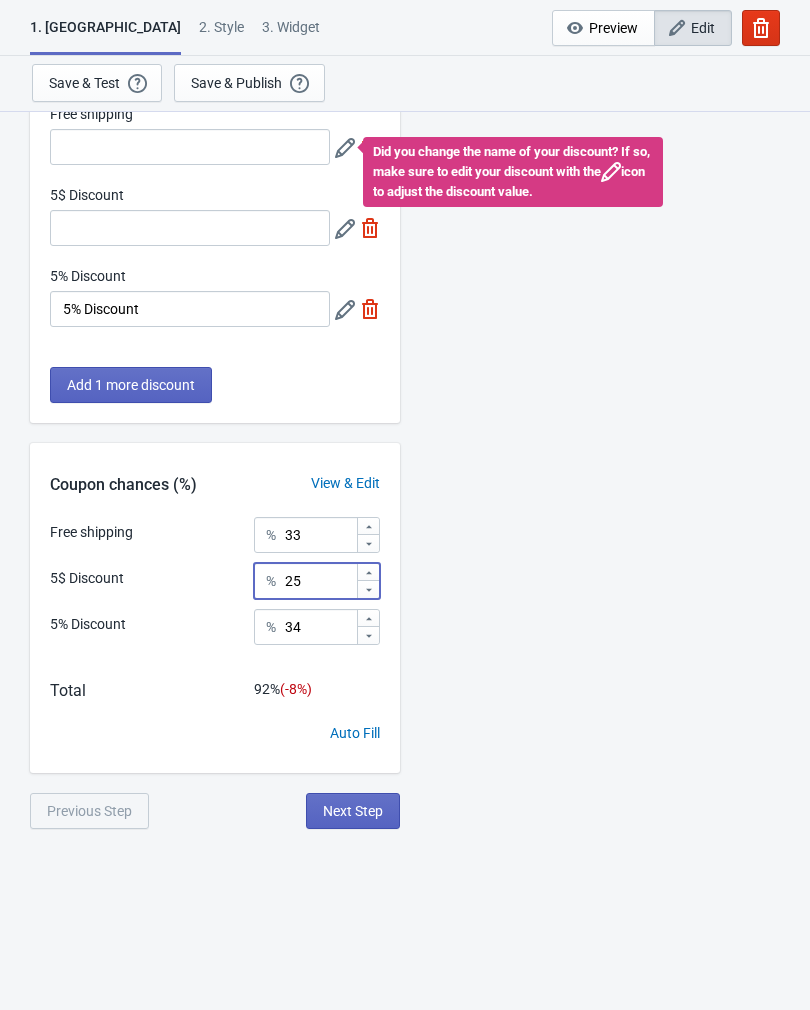 click at bounding box center (368, 589) 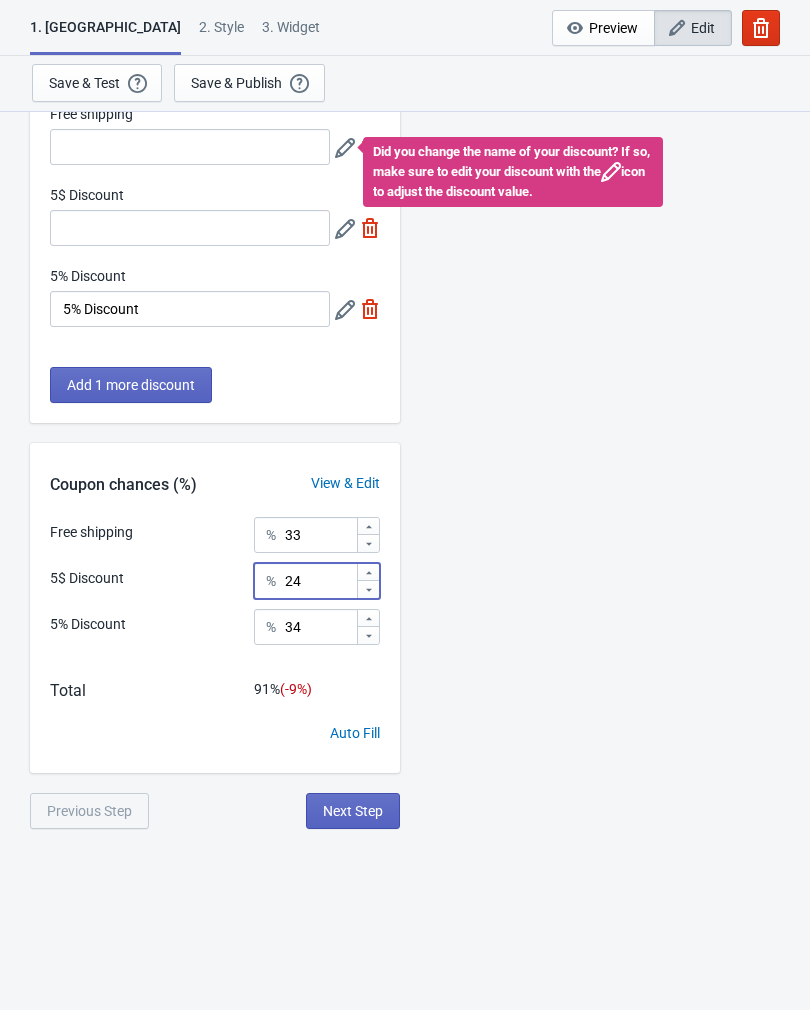 type on "2" 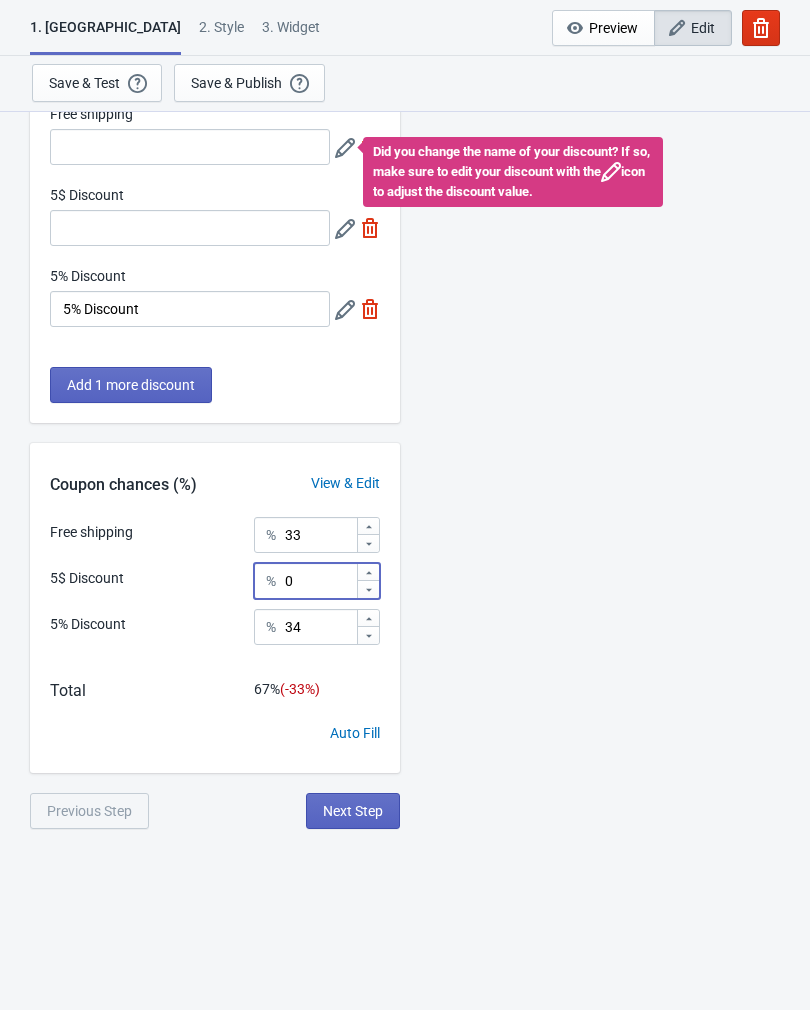type on "0" 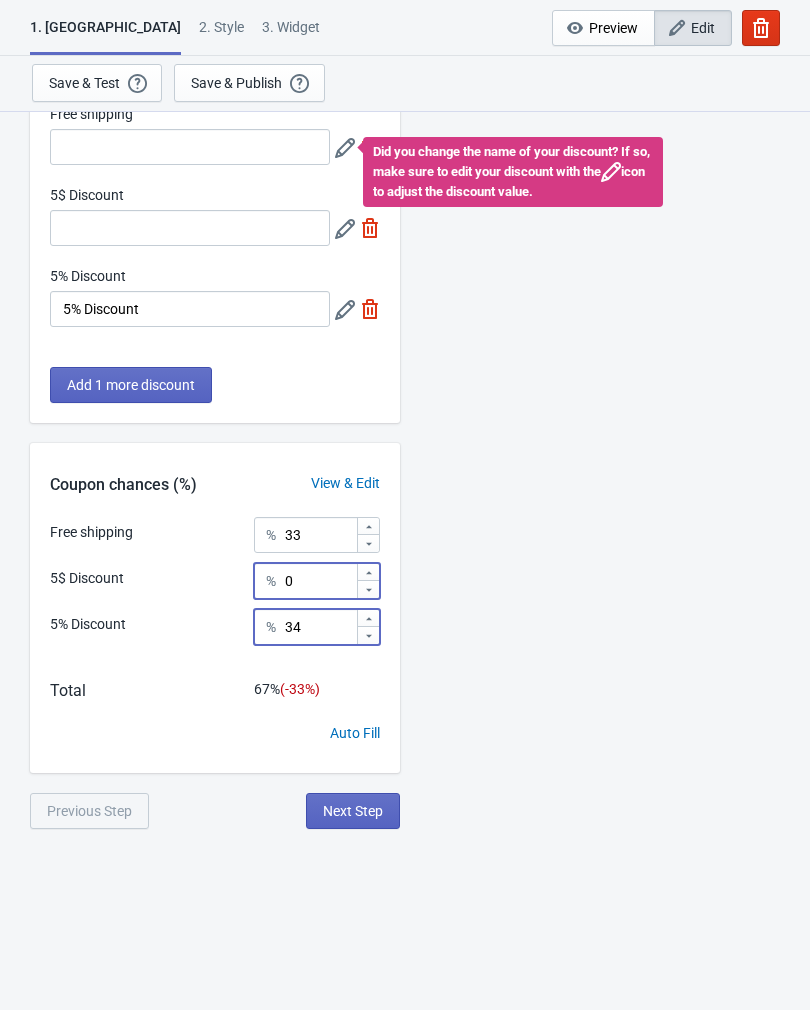 click on "34" at bounding box center [320, 627] 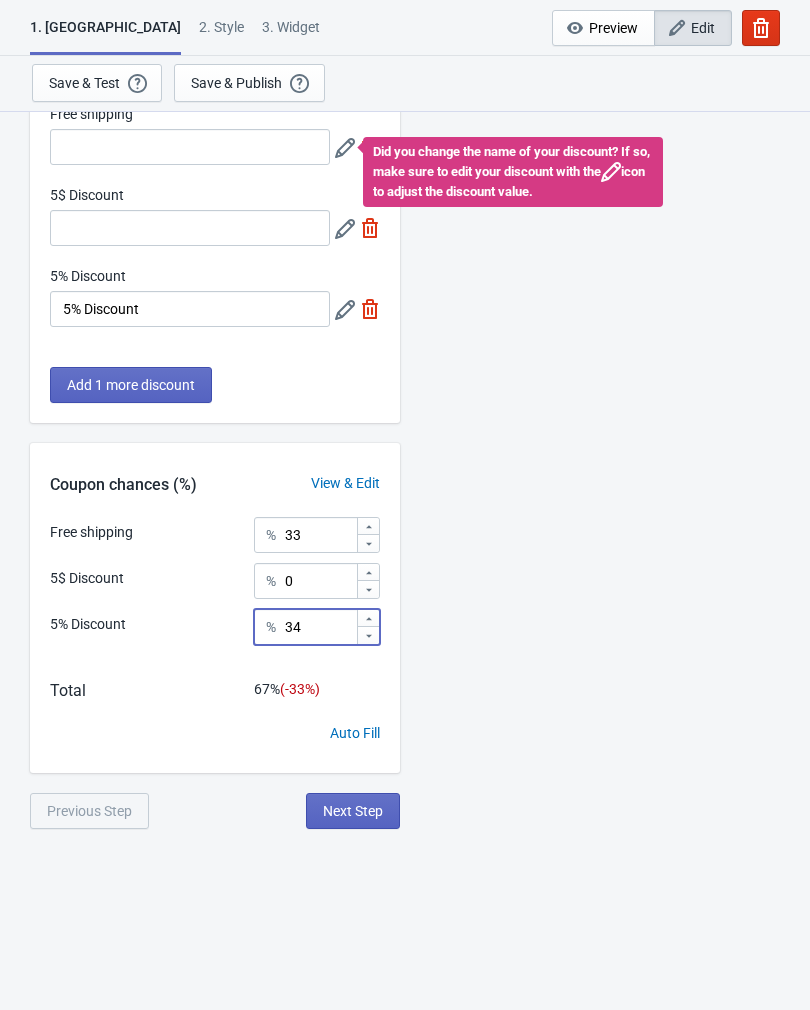 type on "3" 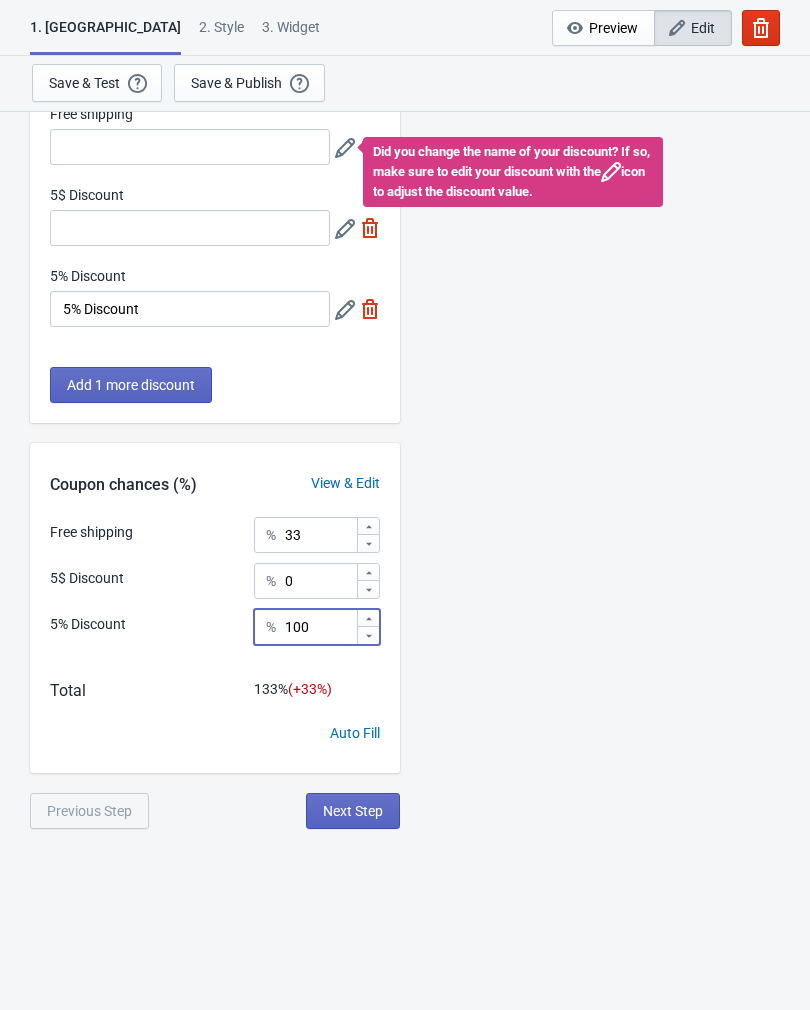 type on "100" 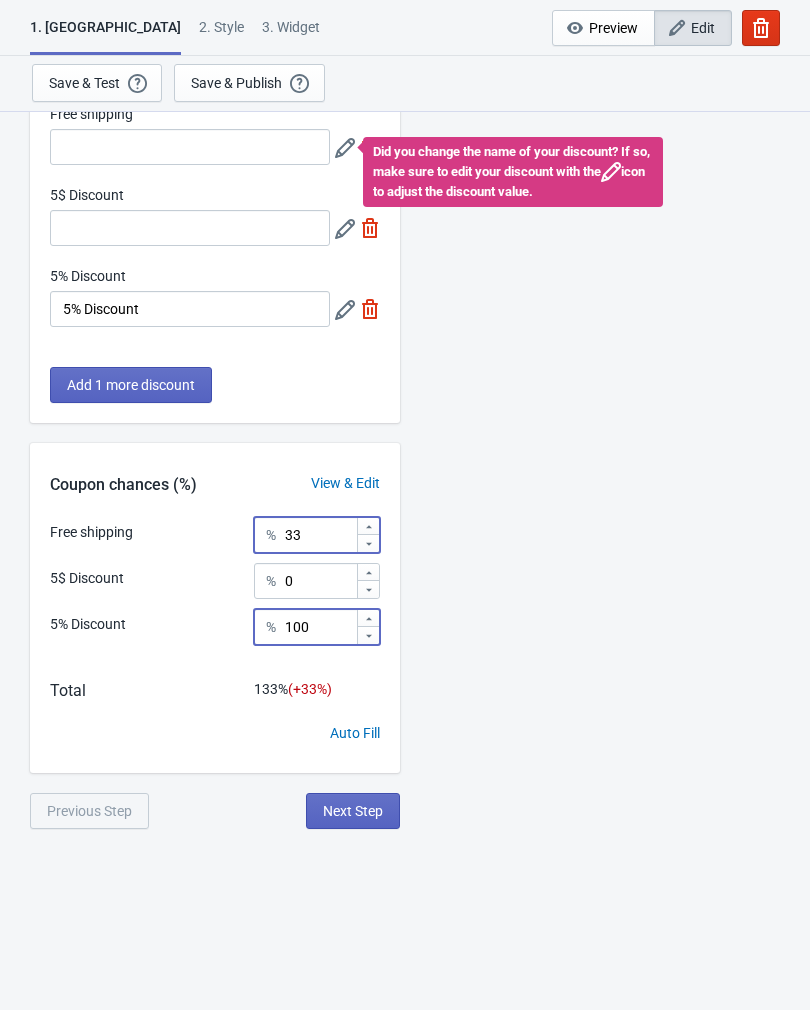 click on "33" at bounding box center [320, 535] 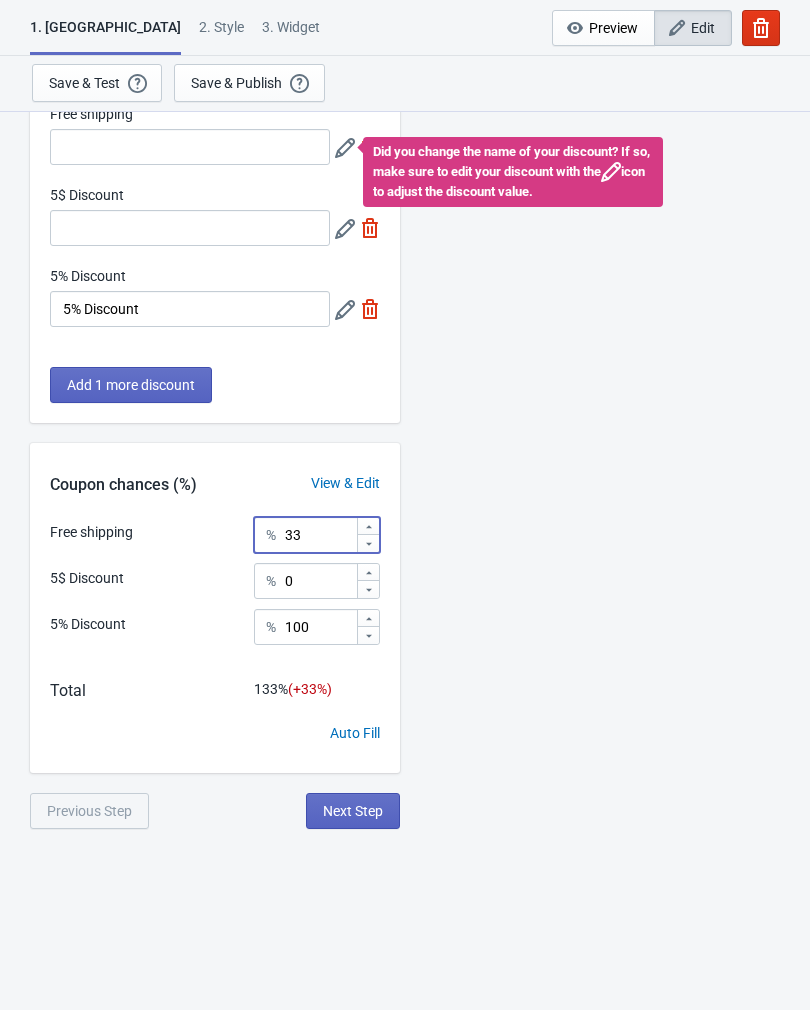 type on "3" 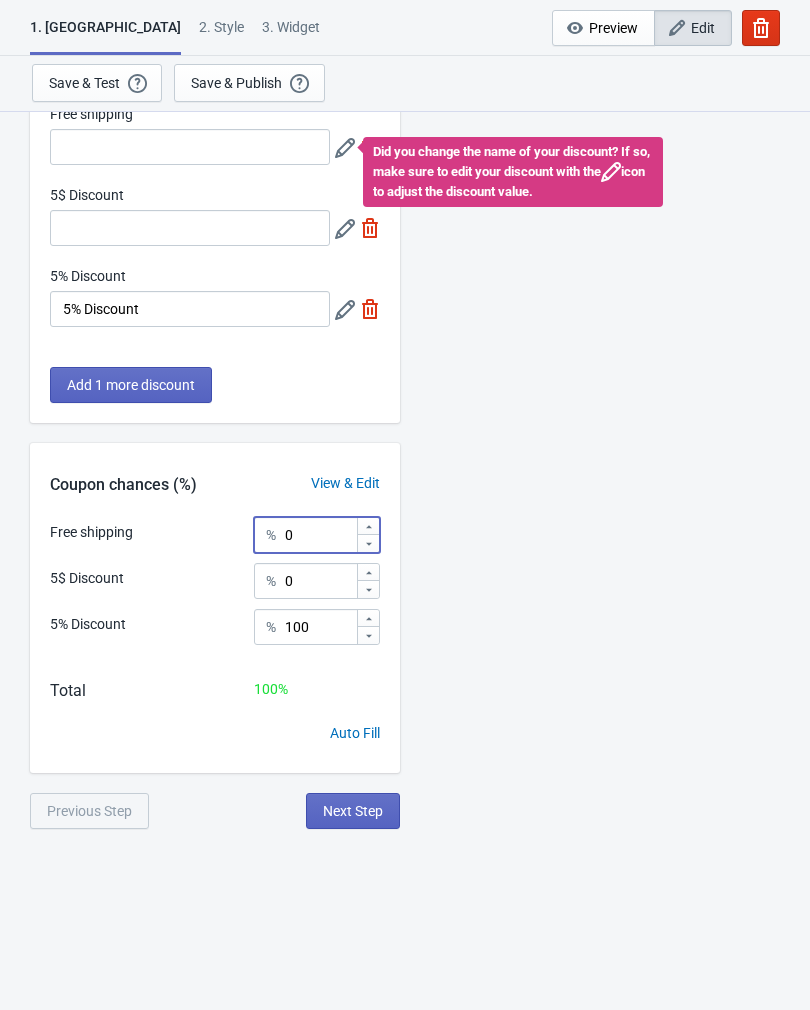 type on "0" 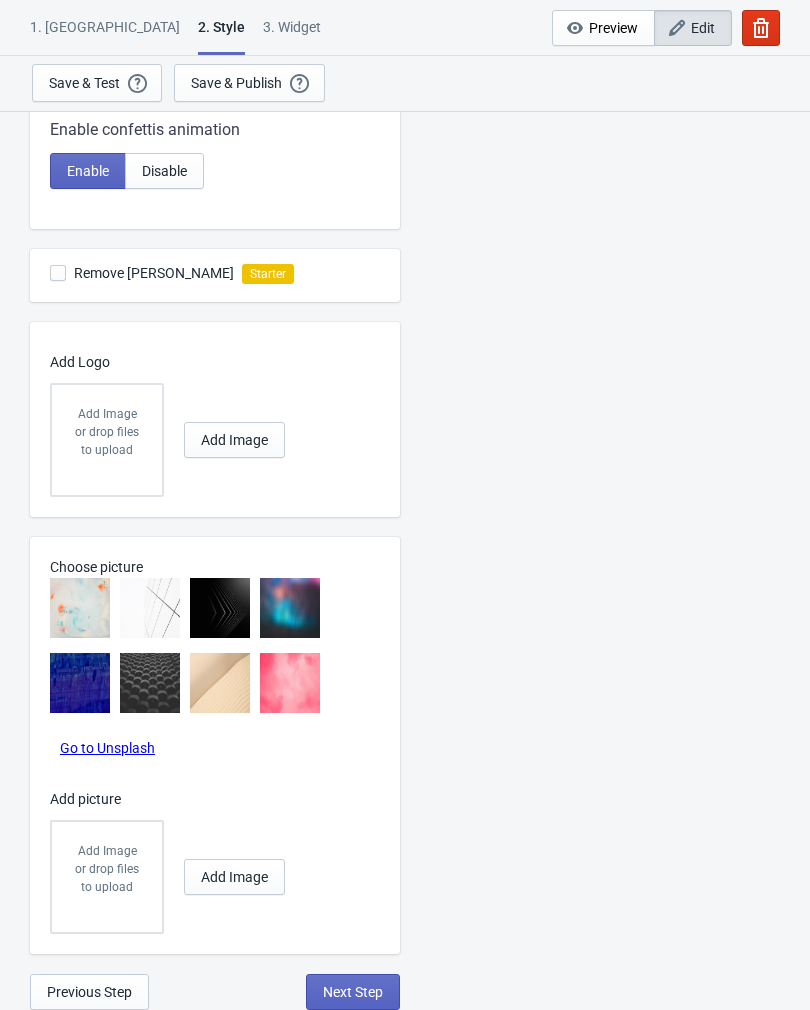 scroll, scrollTop: 500, scrollLeft: 0, axis: vertical 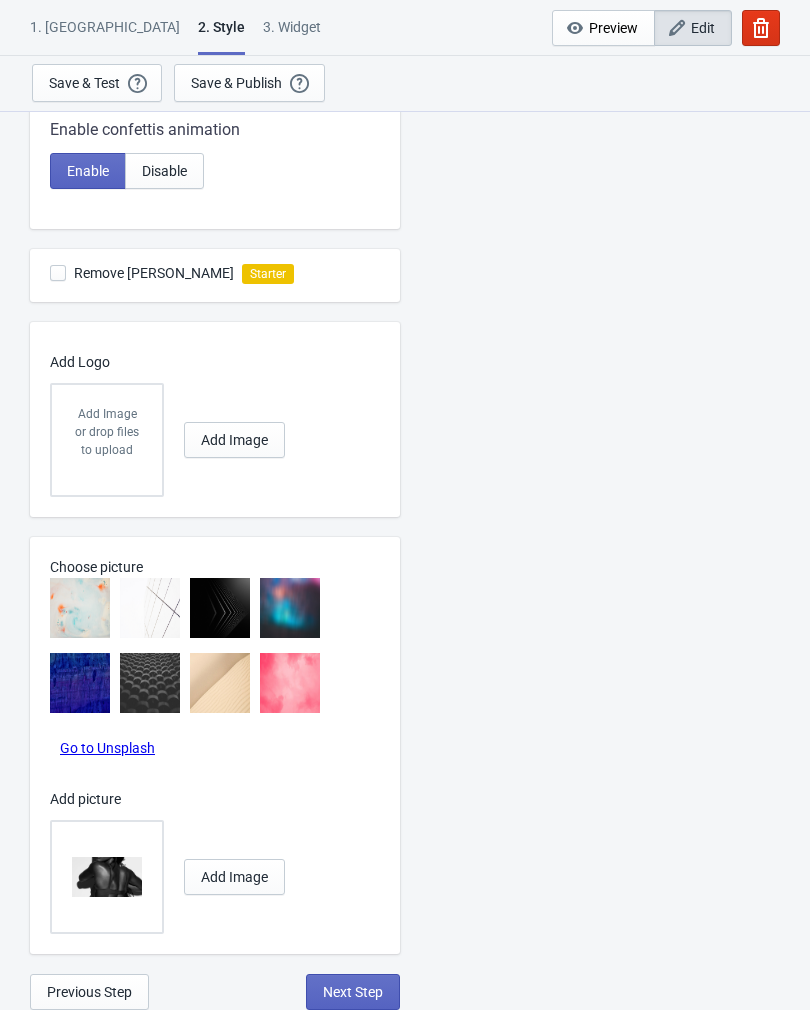 click on "Next Step" at bounding box center [353, 992] 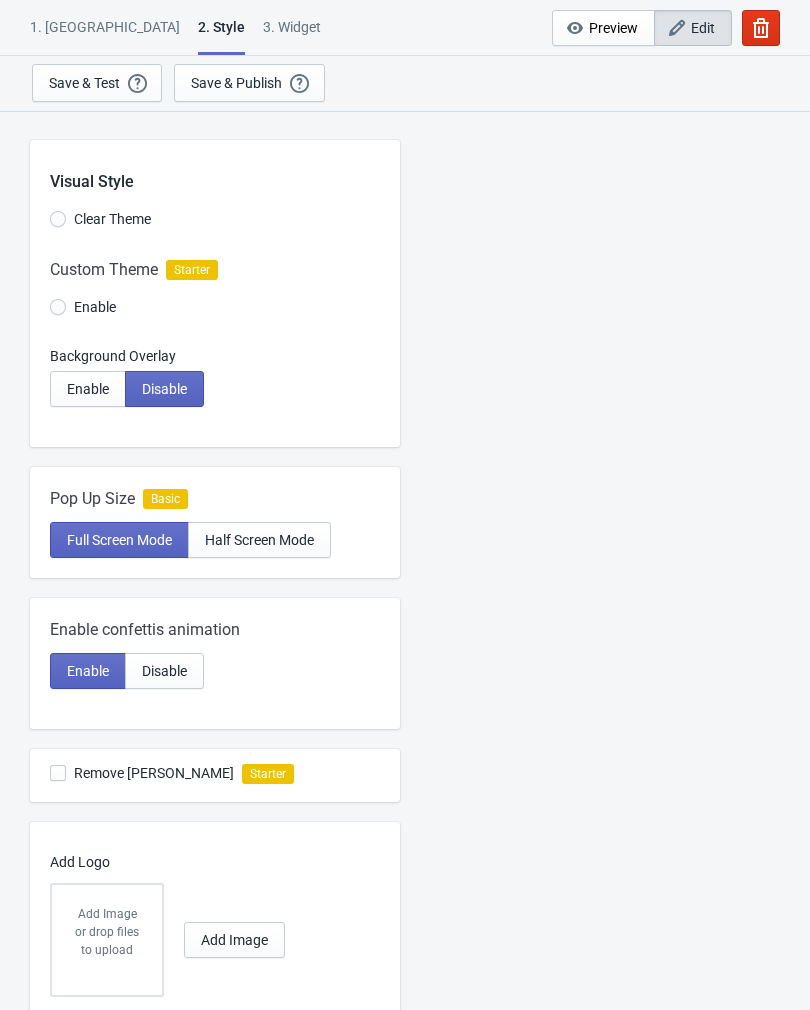 select on "once" 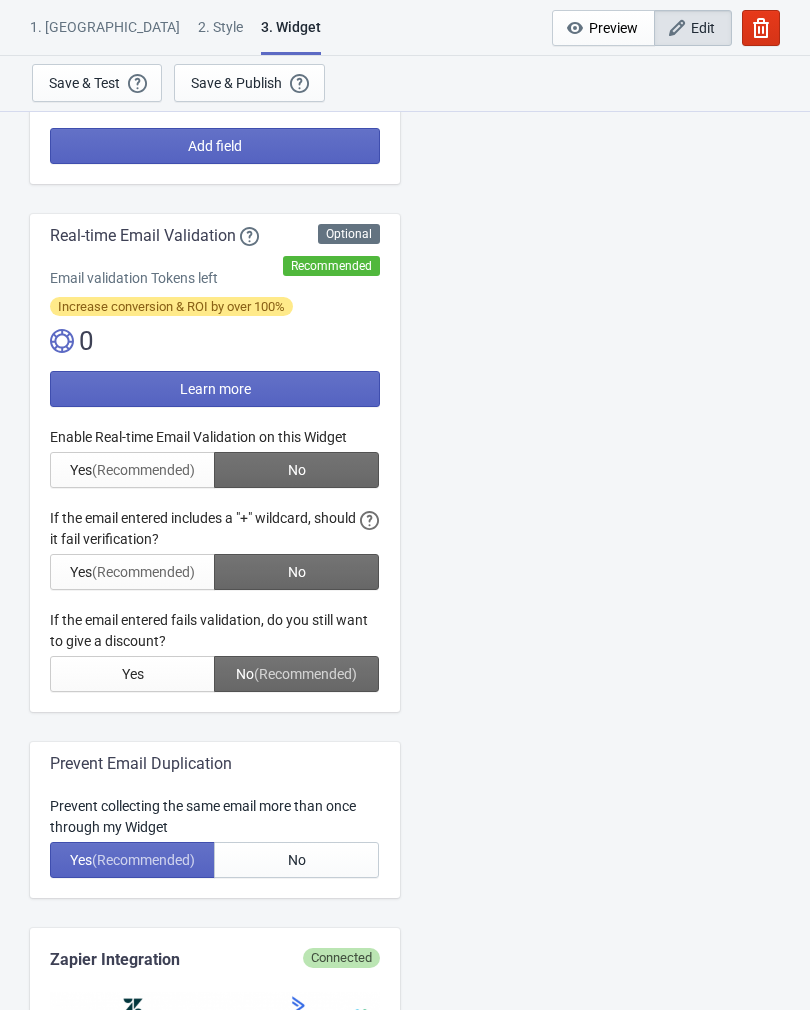 scroll, scrollTop: 292, scrollLeft: 0, axis: vertical 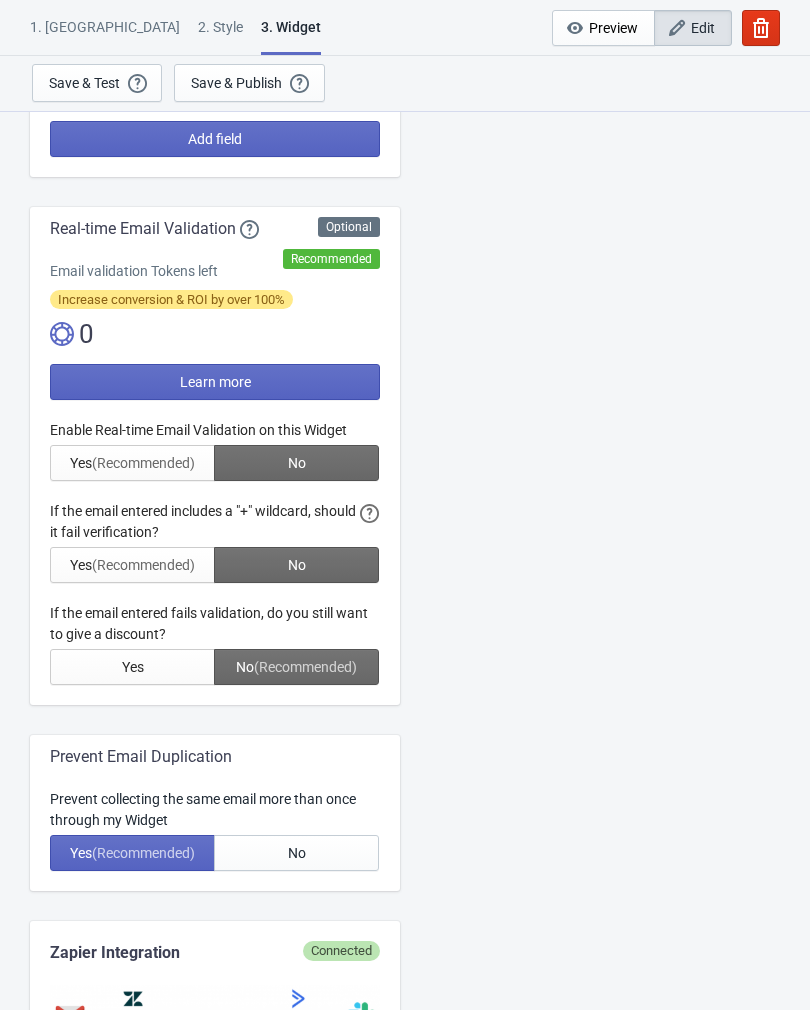 click at bounding box center (215, 552) 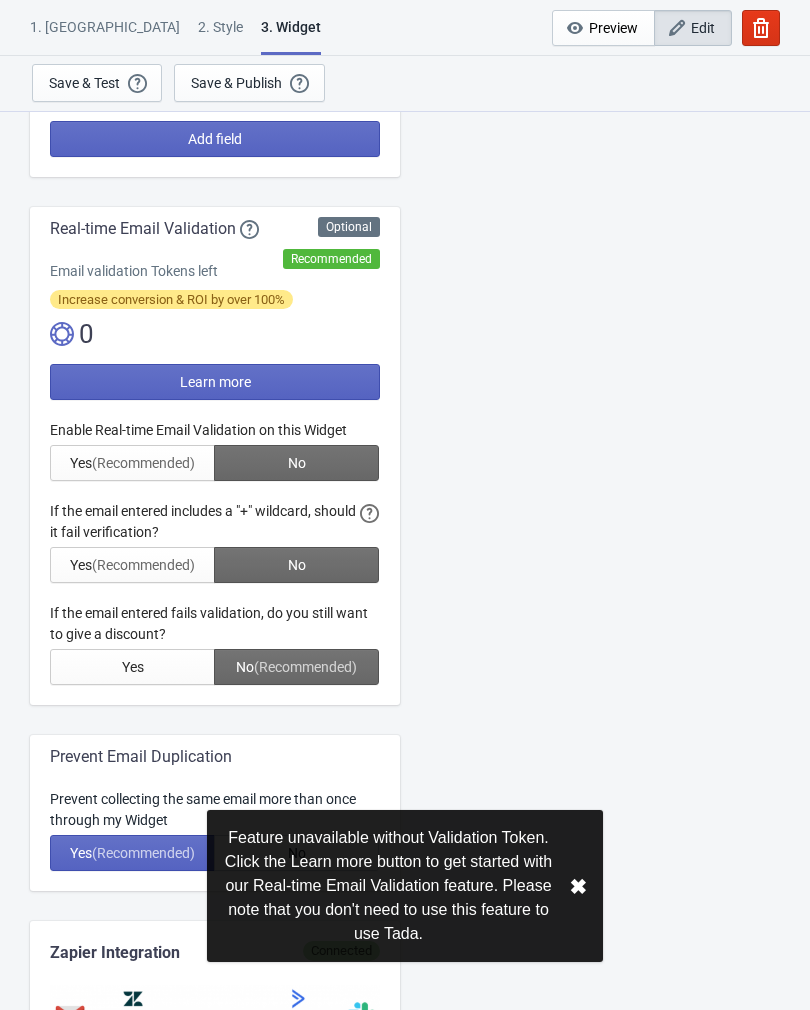 click at bounding box center [215, 552] 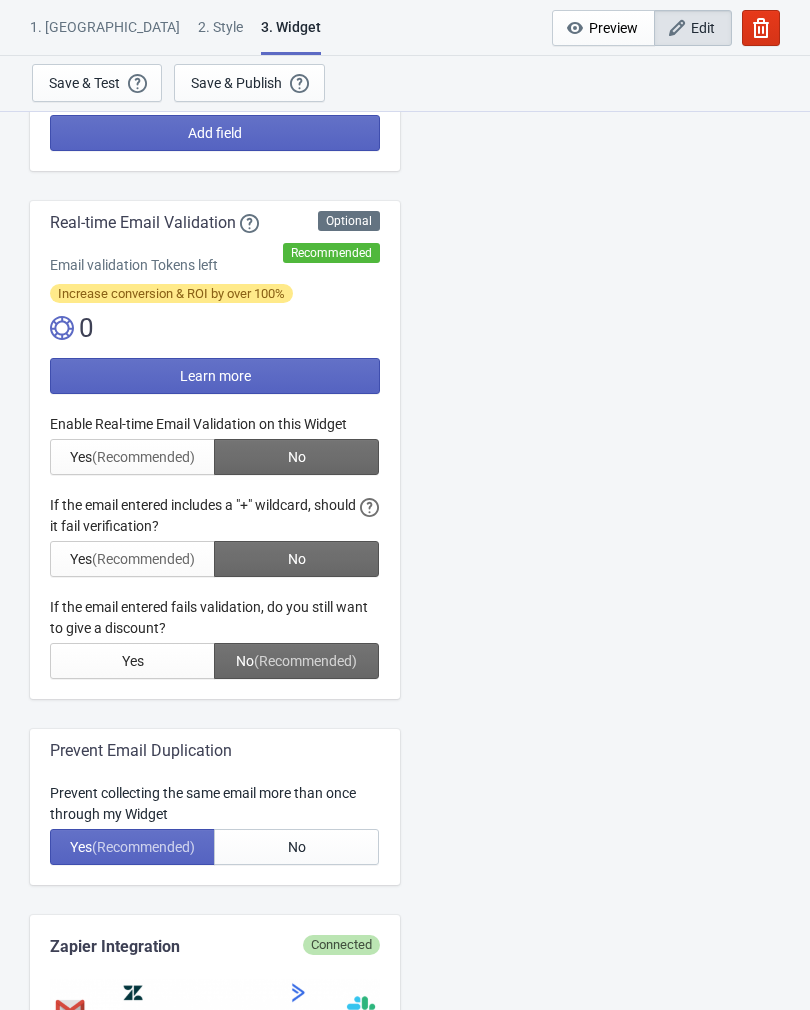 scroll, scrollTop: 297, scrollLeft: 0, axis: vertical 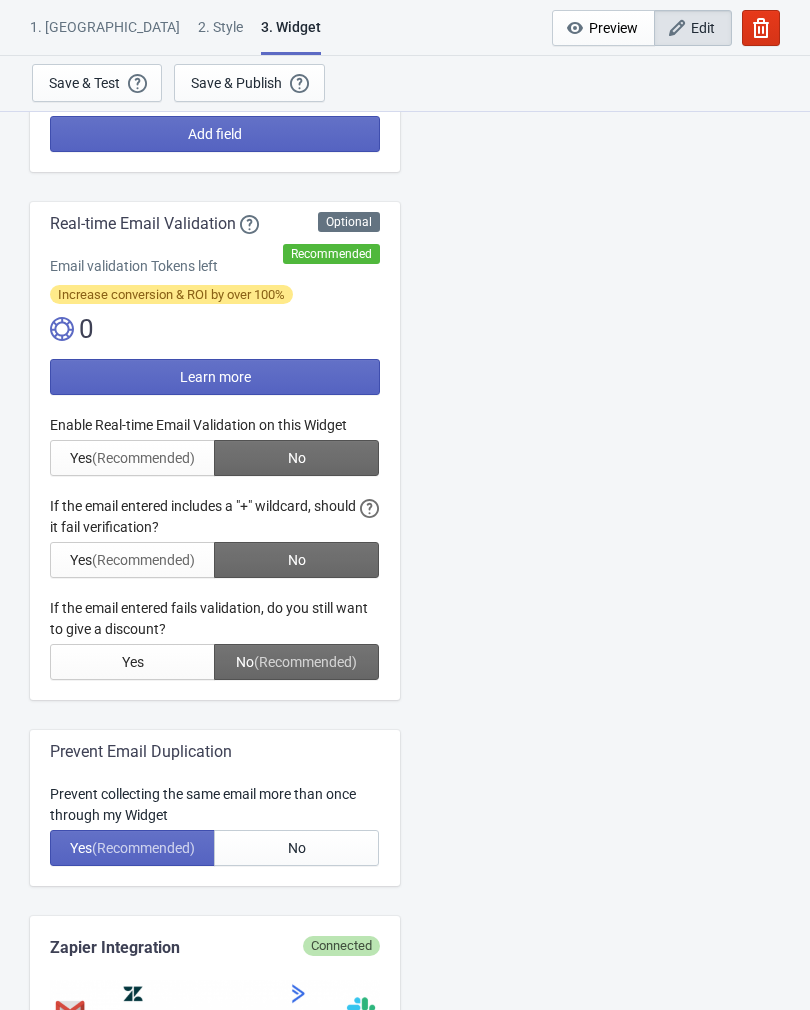 click on "Learn more" at bounding box center [215, 377] 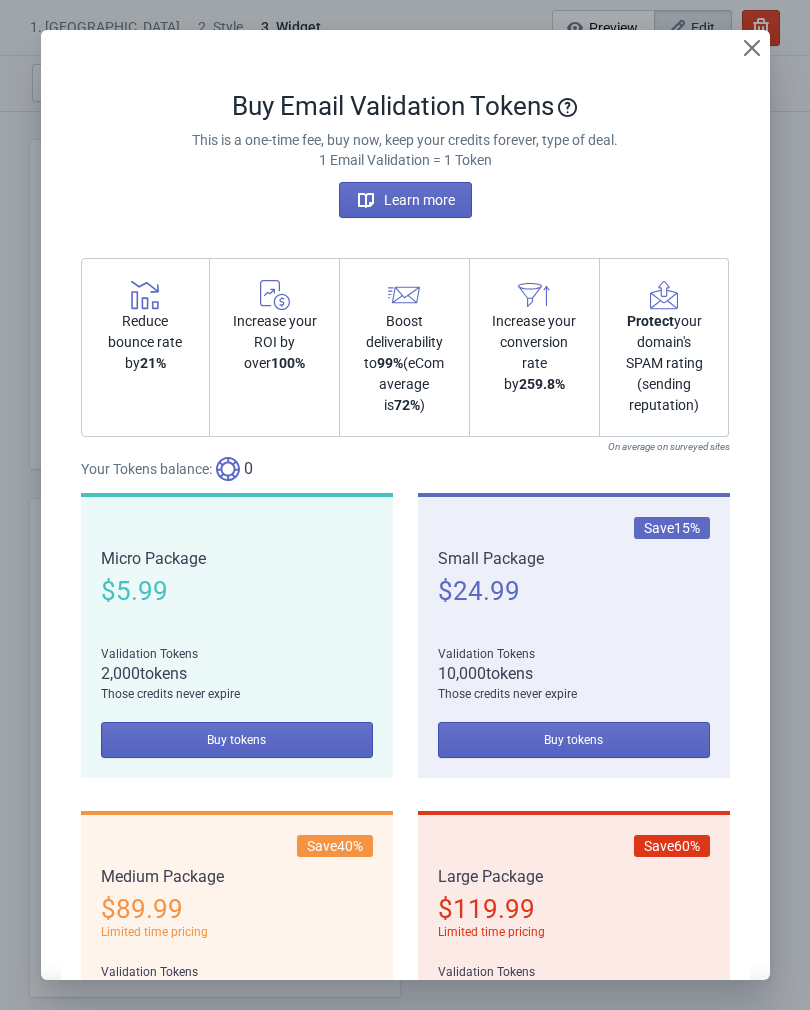 scroll, scrollTop: 0, scrollLeft: 0, axis: both 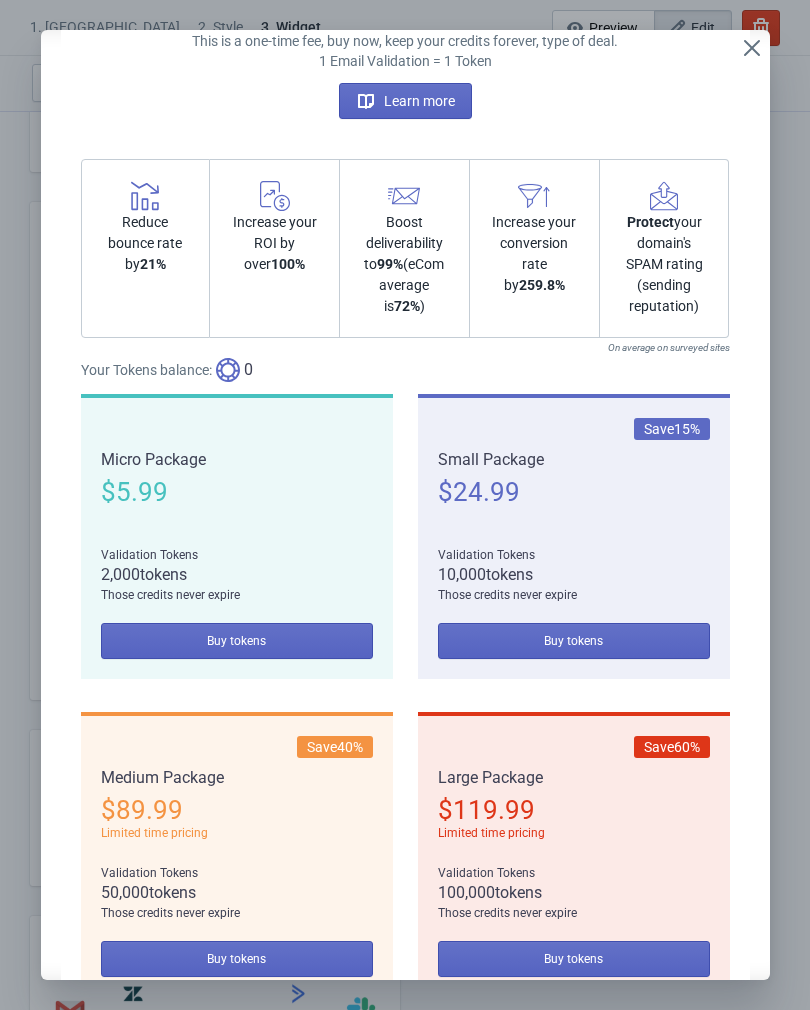 click on "Buy tokens" at bounding box center (237, 641) 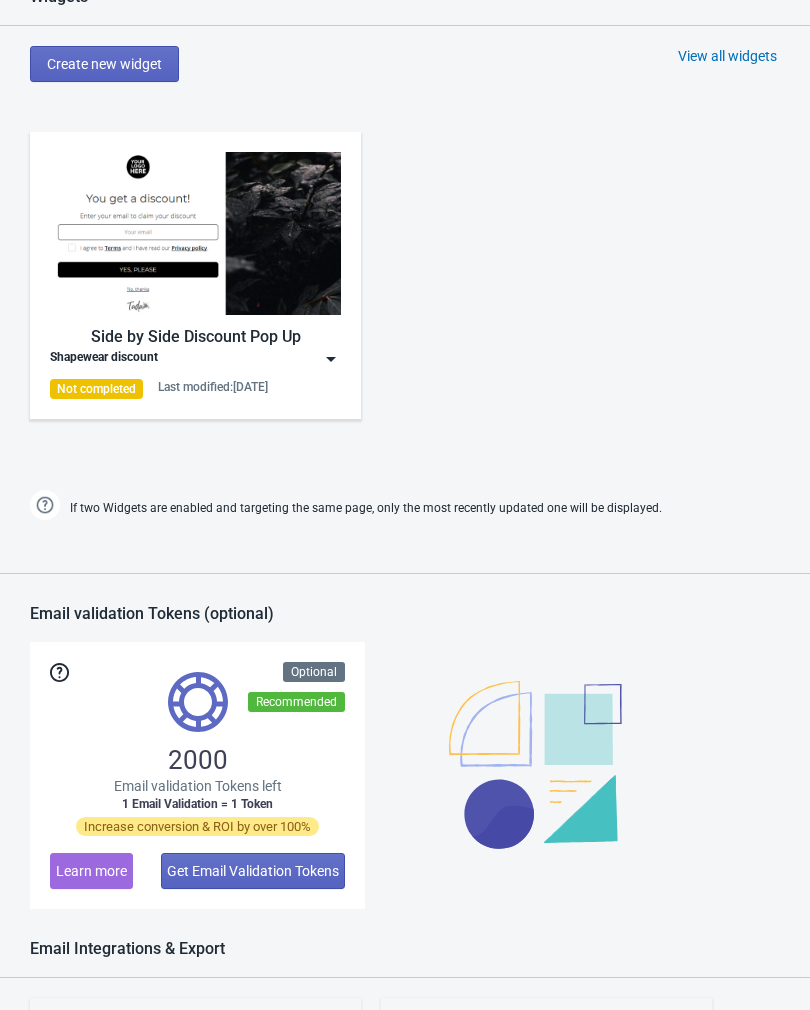 scroll, scrollTop: 1155, scrollLeft: 0, axis: vertical 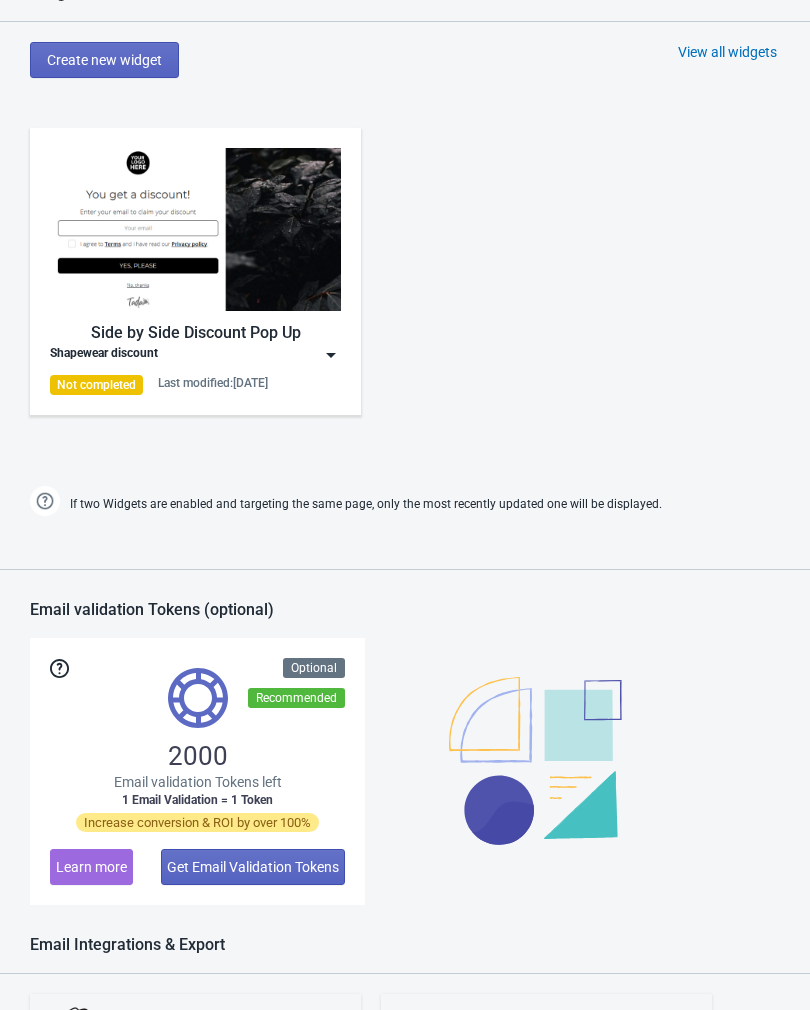 click at bounding box center (331, 355) 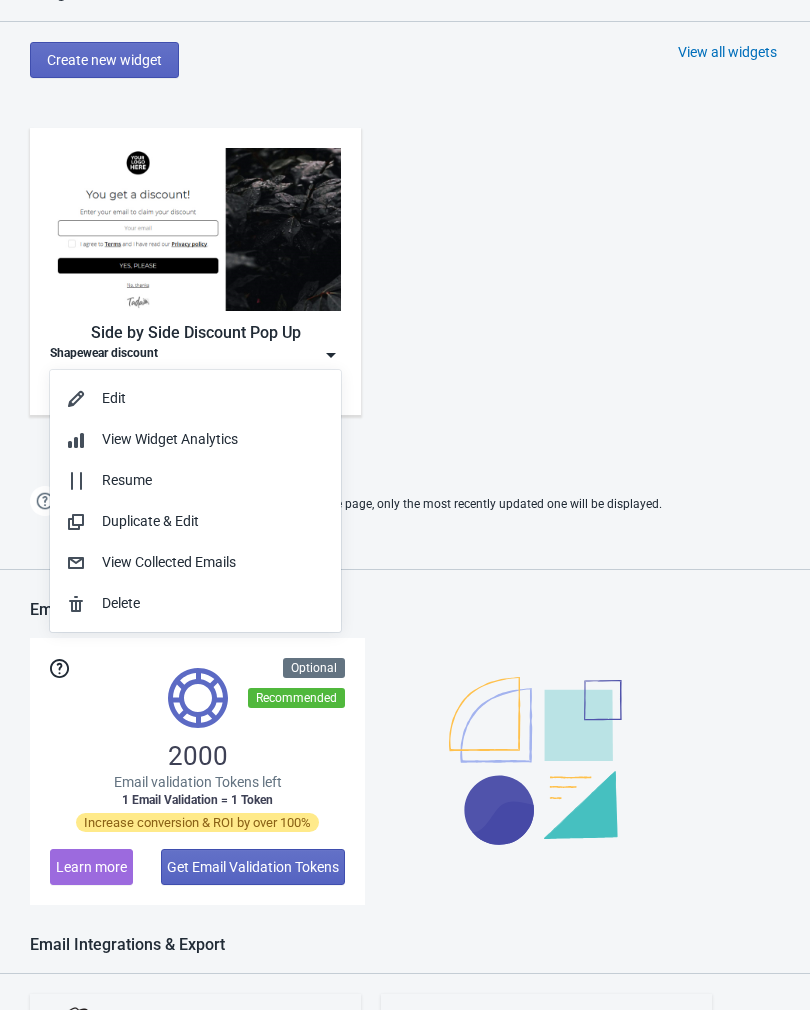click on "Edit" at bounding box center [195, 398] 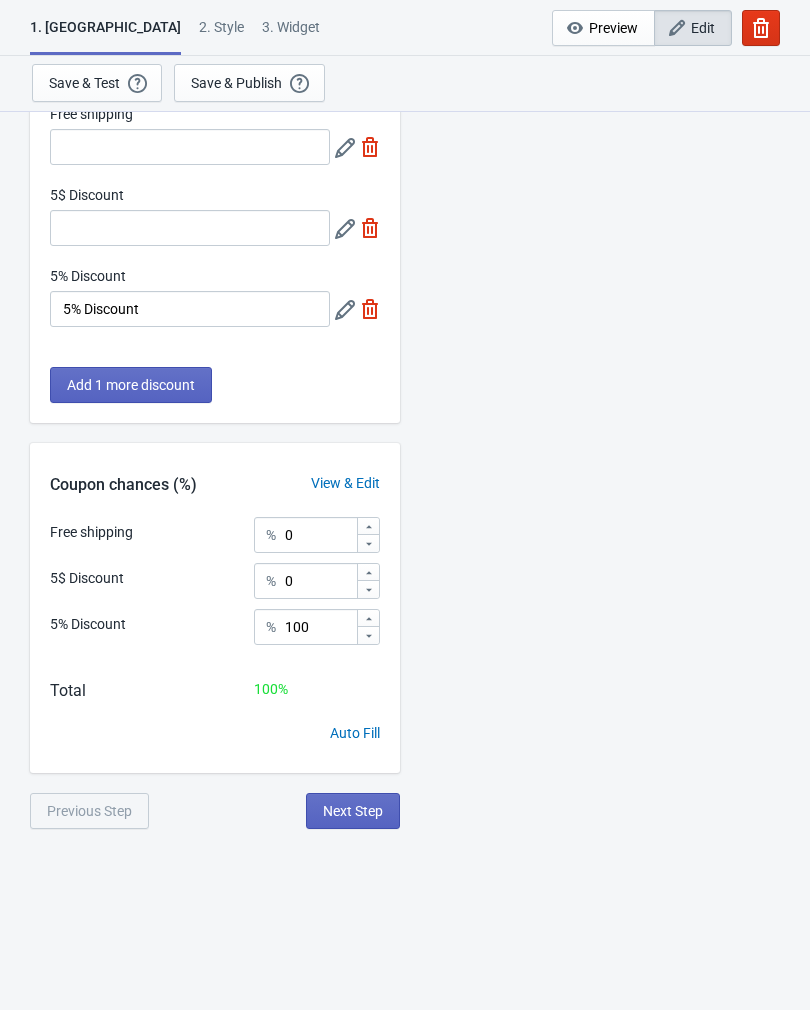 scroll, scrollTop: 110, scrollLeft: 0, axis: vertical 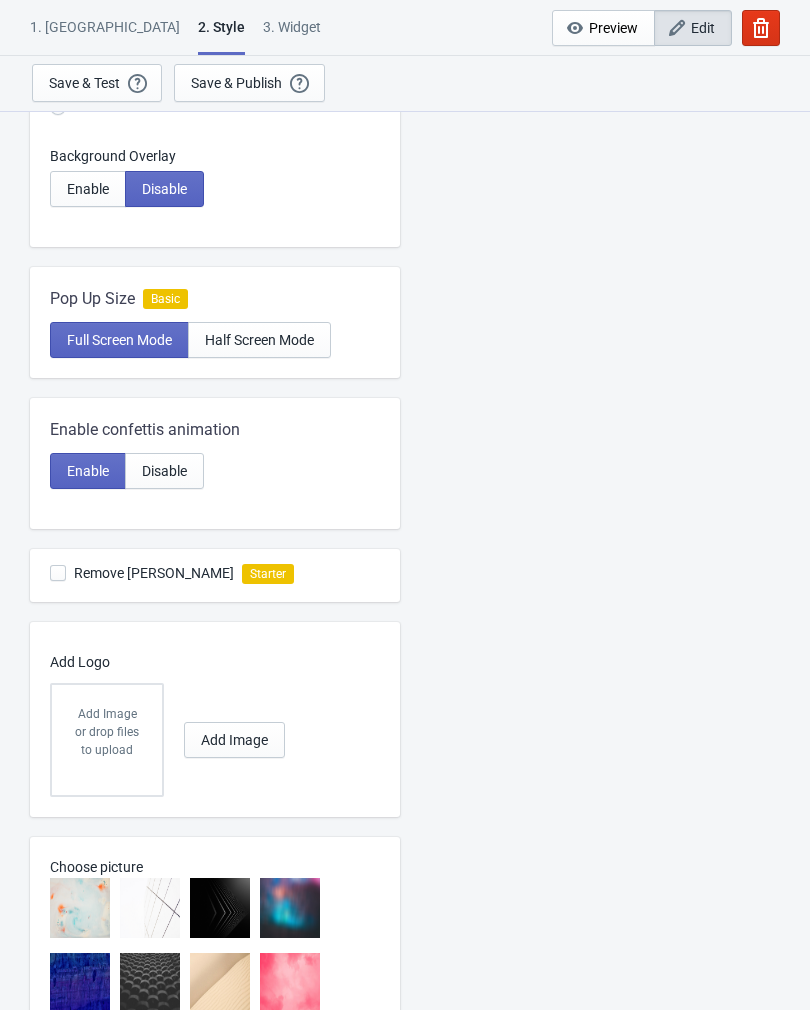 click on "Add Image" at bounding box center (107, 714) 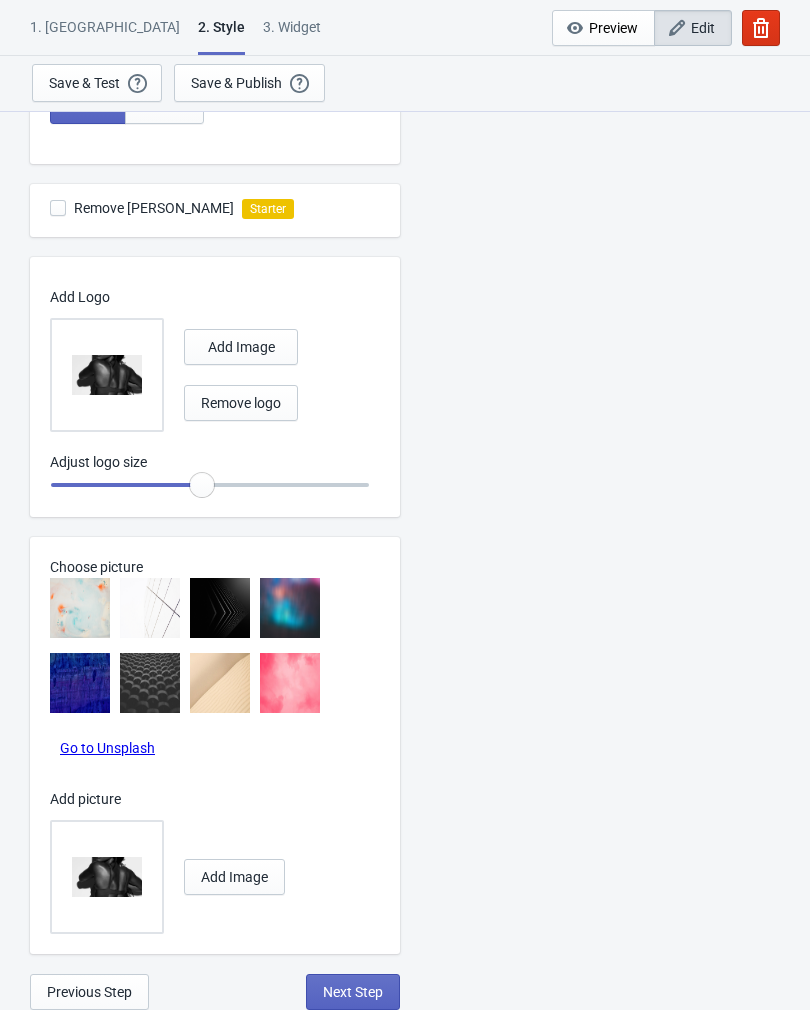 scroll, scrollTop: 565, scrollLeft: 0, axis: vertical 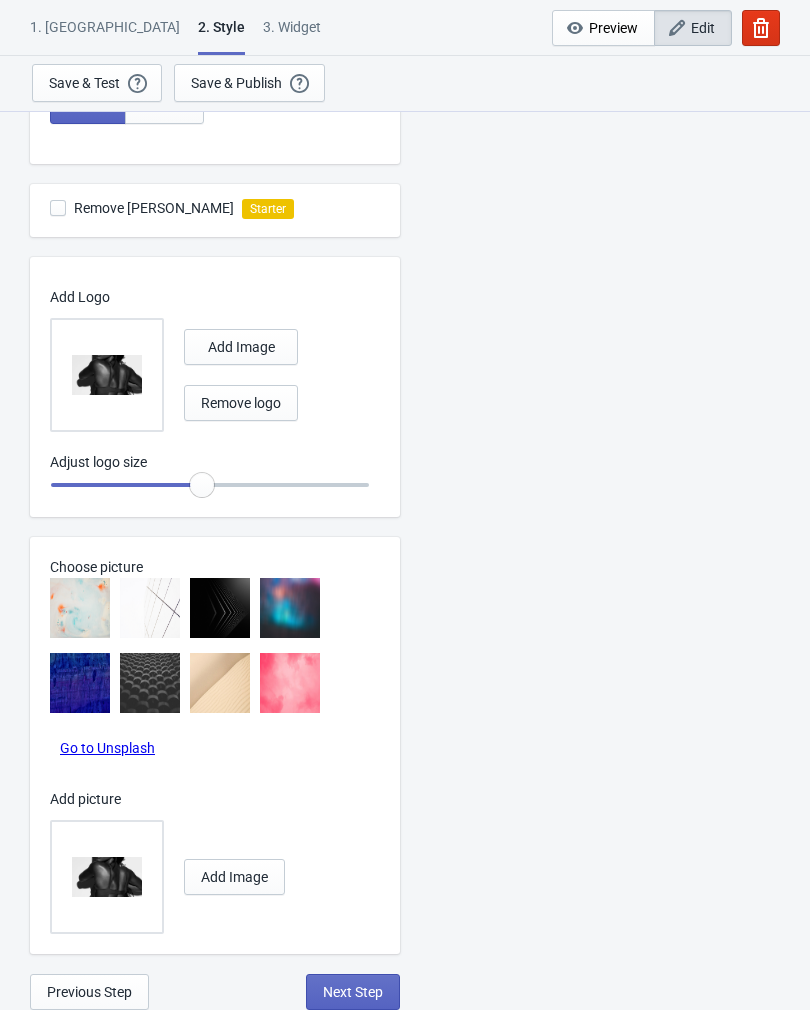 click on "Next Step" at bounding box center [353, 992] 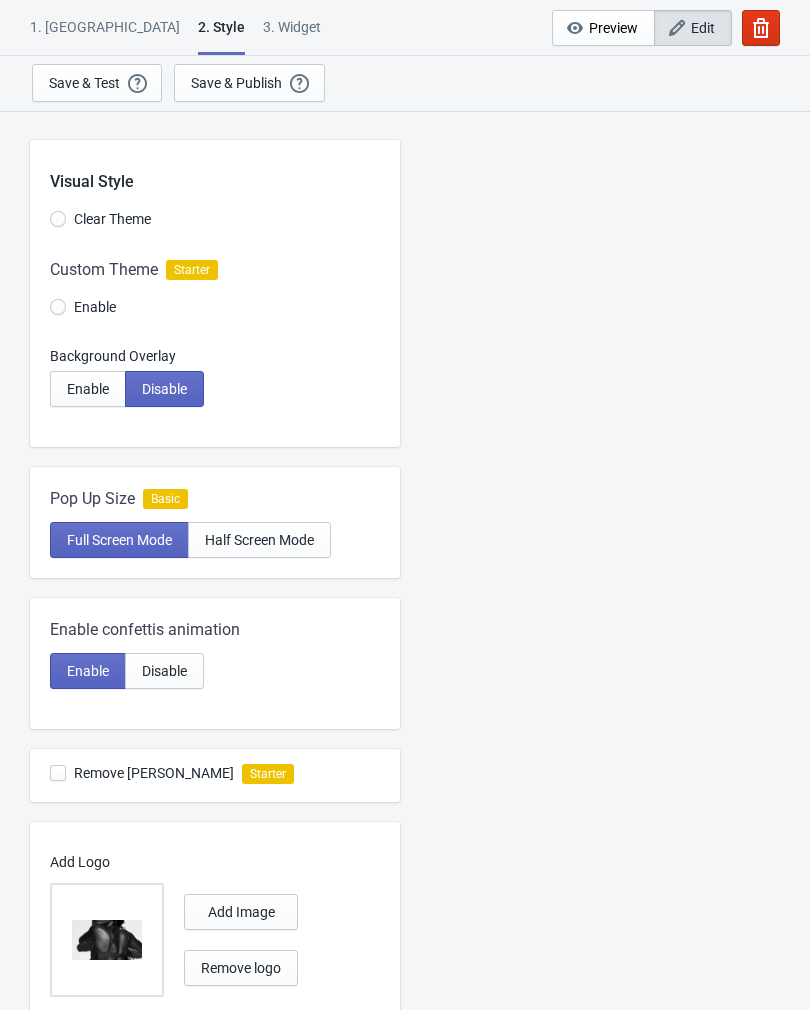 select on "once" 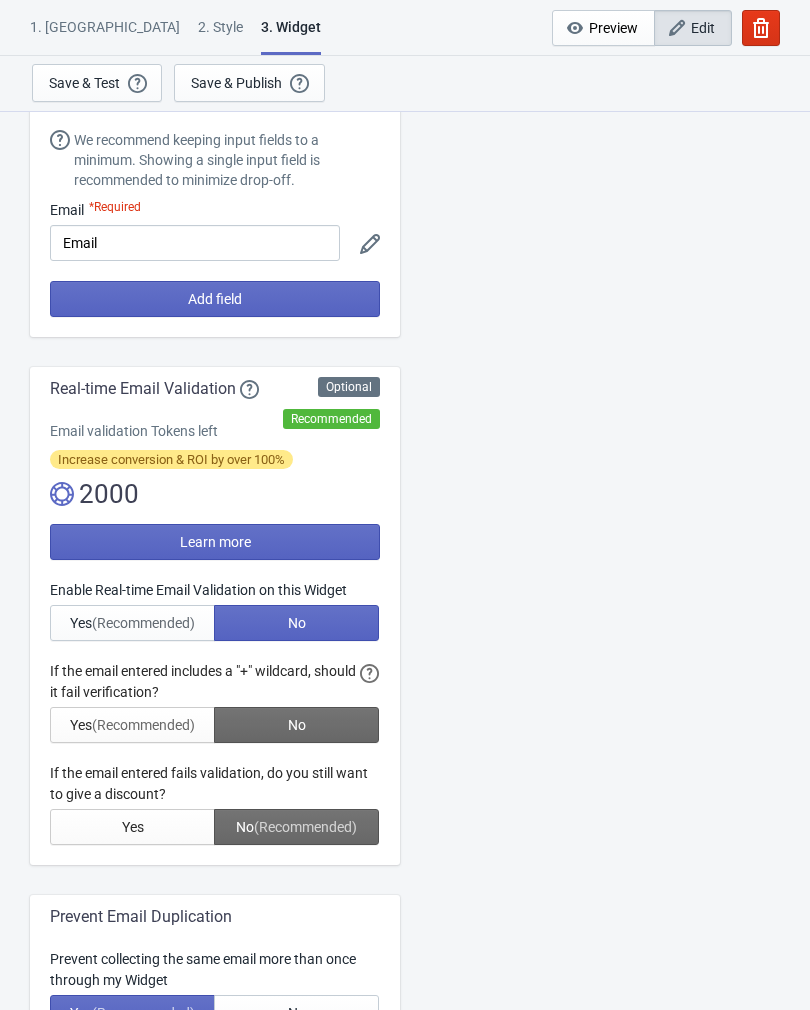 scroll, scrollTop: 139, scrollLeft: 0, axis: vertical 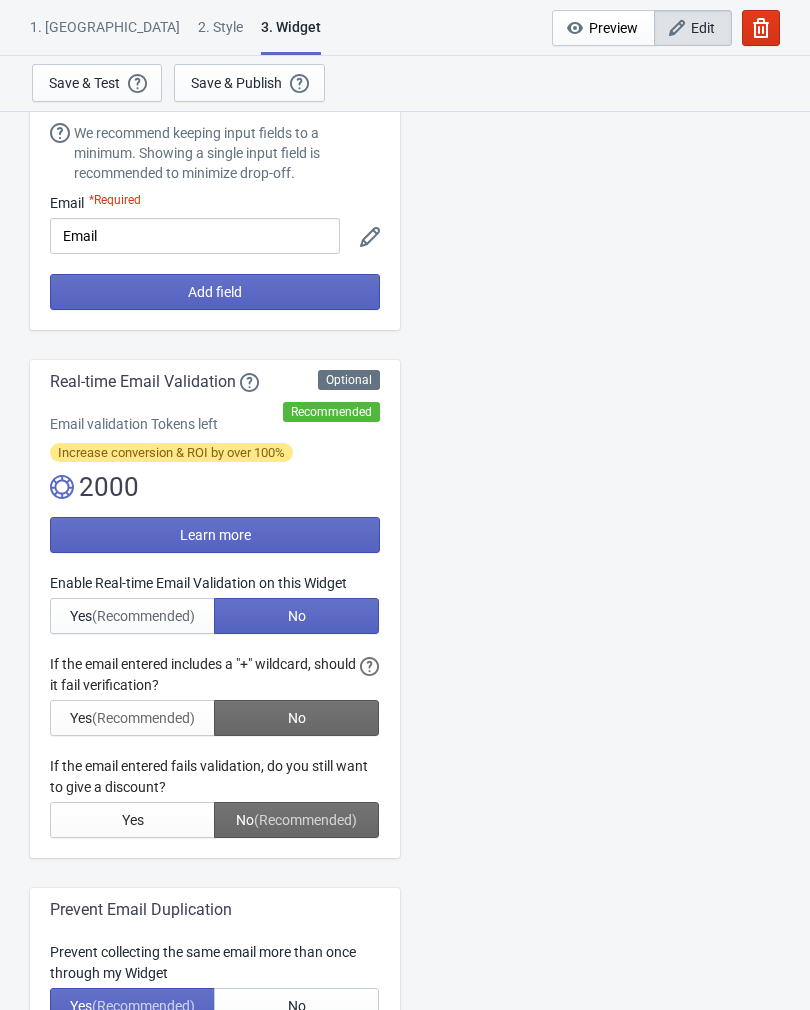 click on "Yes  (Recommended)" at bounding box center [132, 616] 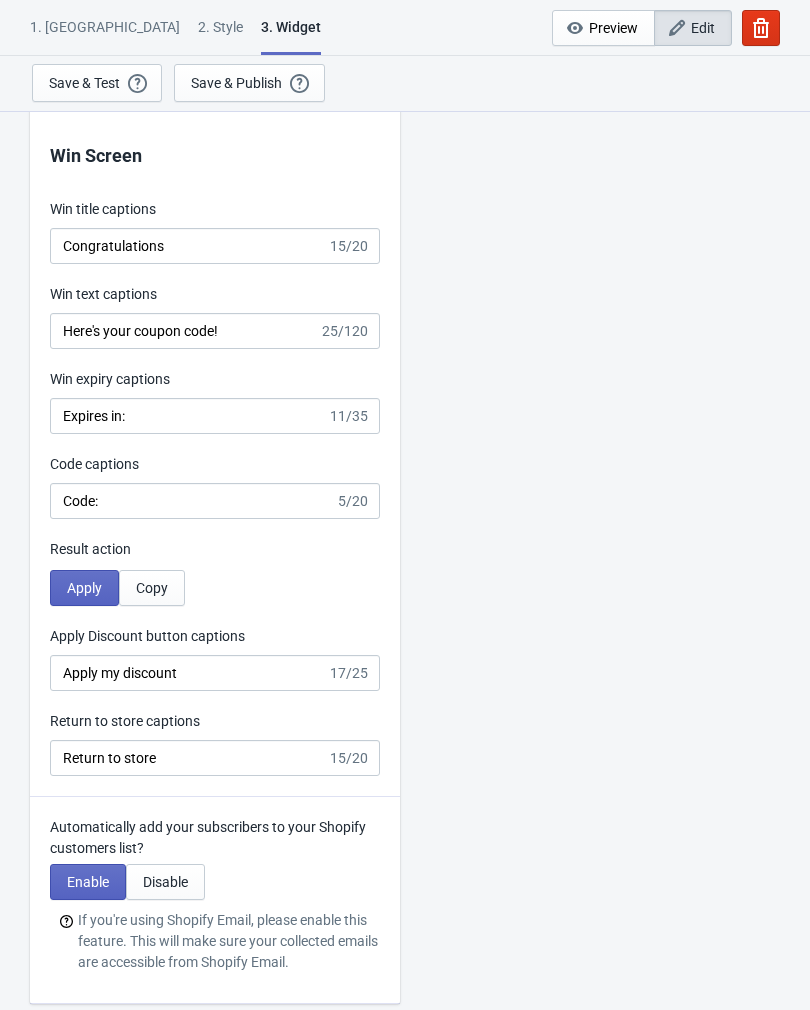scroll, scrollTop: 3835, scrollLeft: 0, axis: vertical 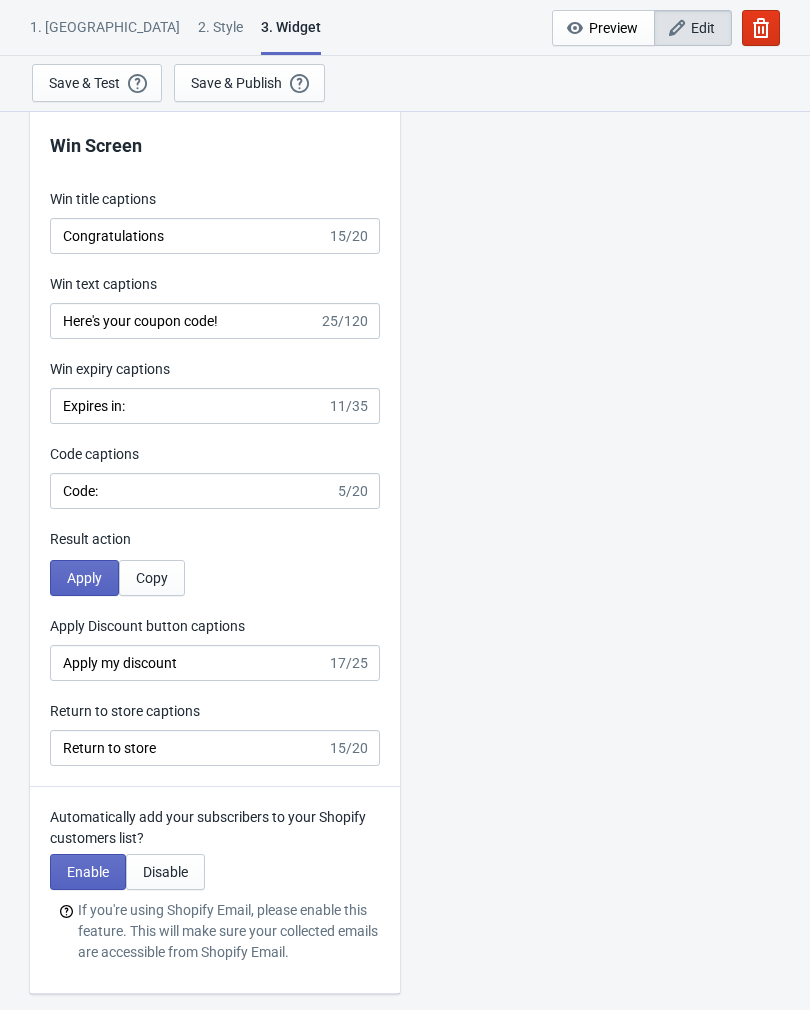 click on "Apply" at bounding box center (84, 578) 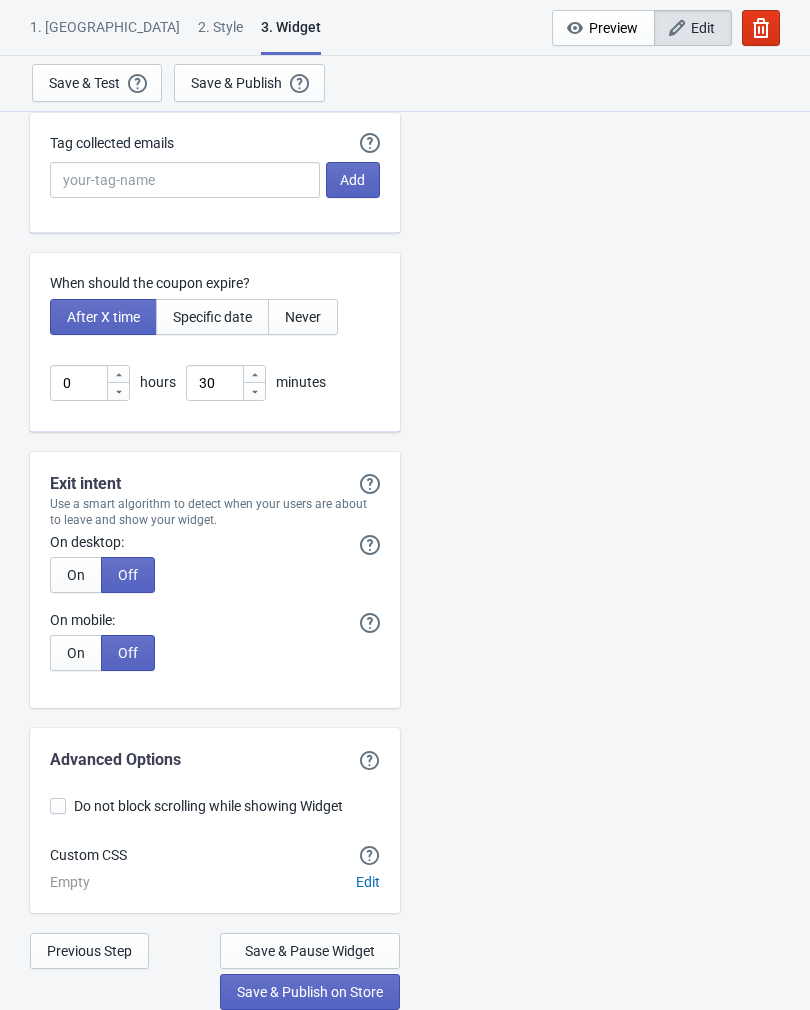 scroll, scrollTop: 4736, scrollLeft: 0, axis: vertical 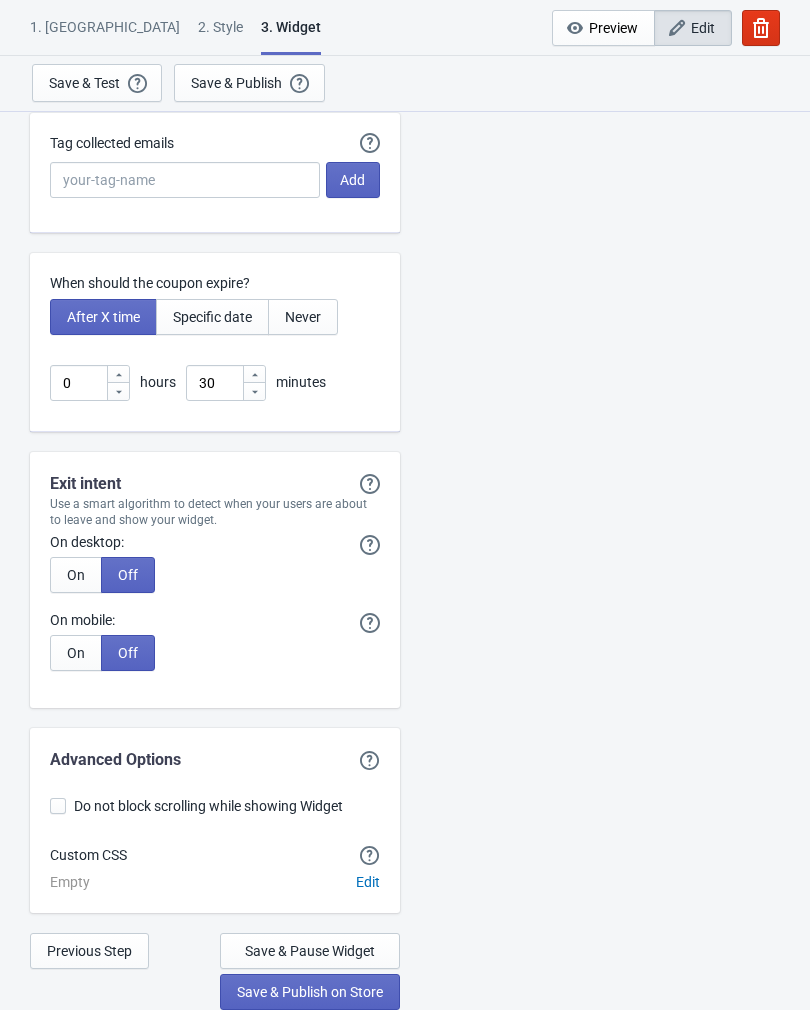click on "Save & Publish on Store" at bounding box center (310, 992) 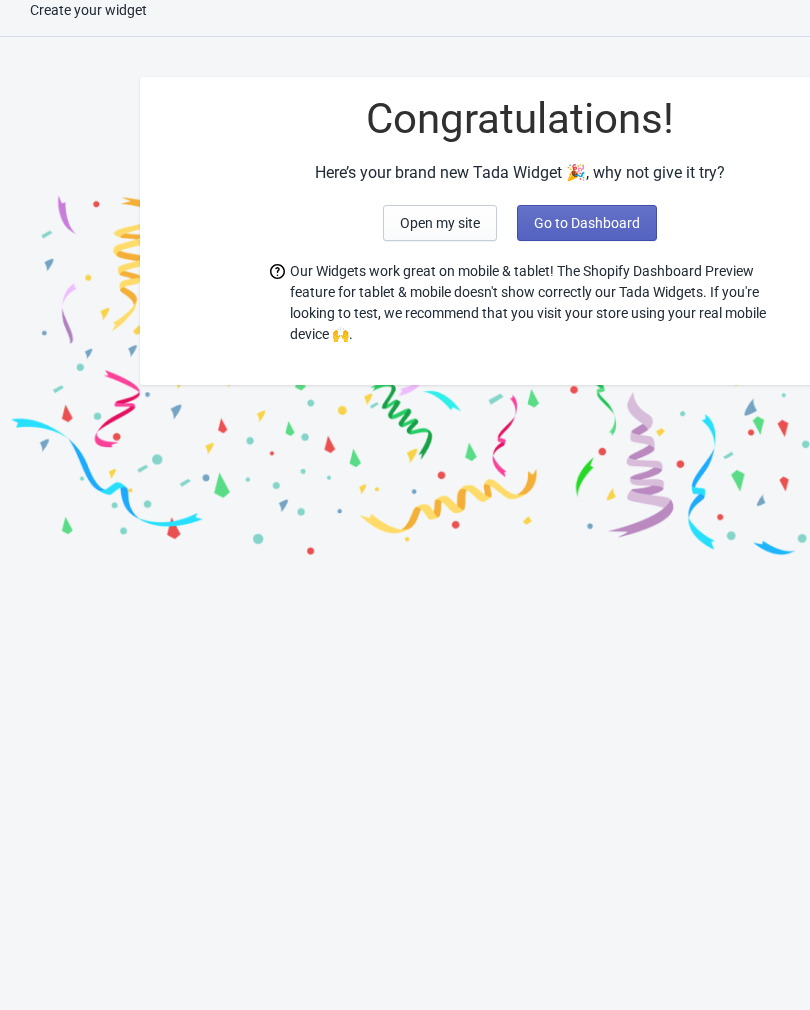 click on "Open my site" at bounding box center [440, 223] 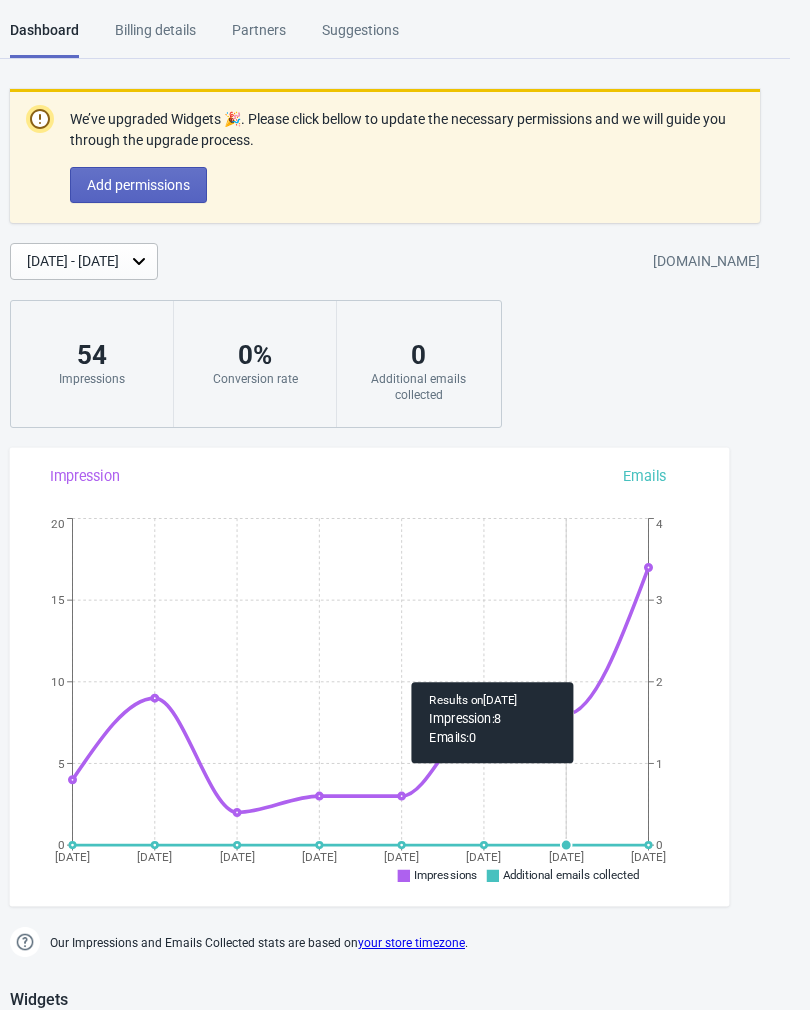 scroll, scrollTop: 0, scrollLeft: 20, axis: horizontal 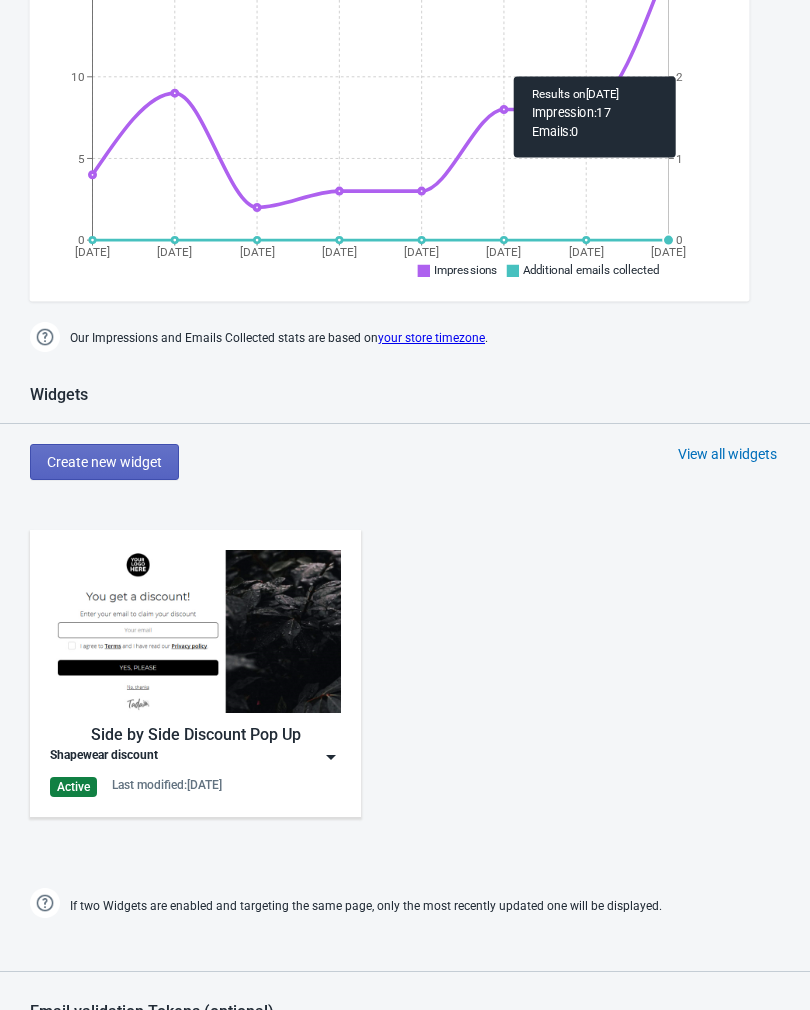 click on "Shapewear discount" at bounding box center [195, 757] 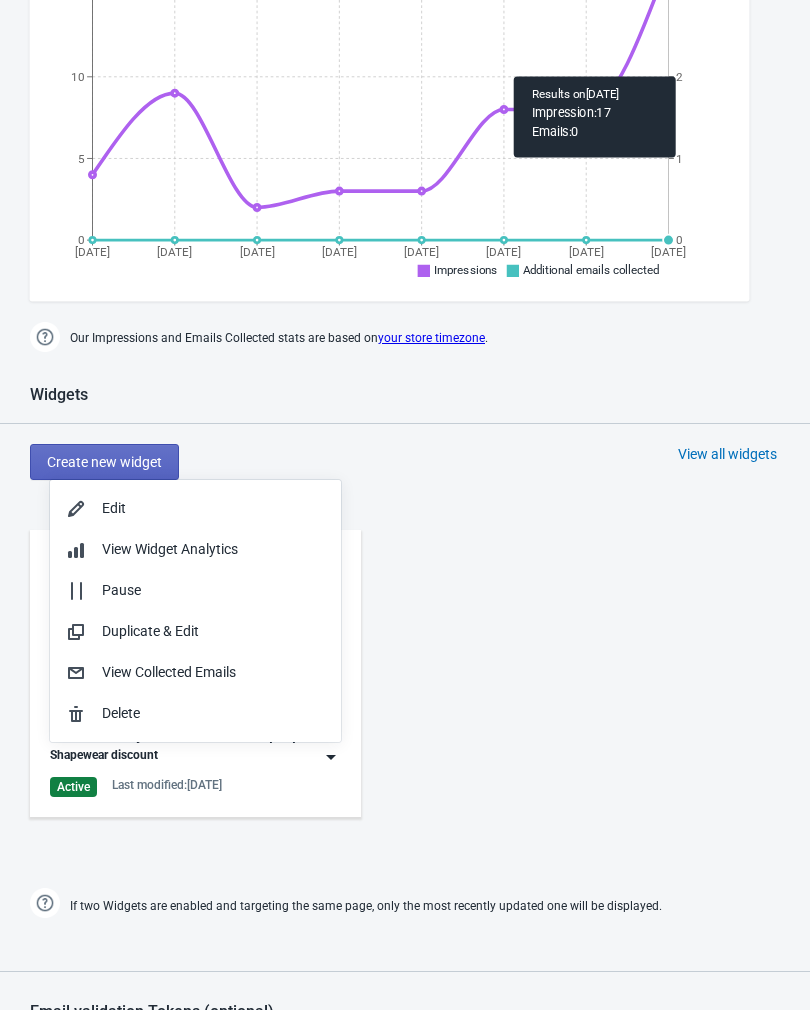 click on "Edit" at bounding box center (213, 508) 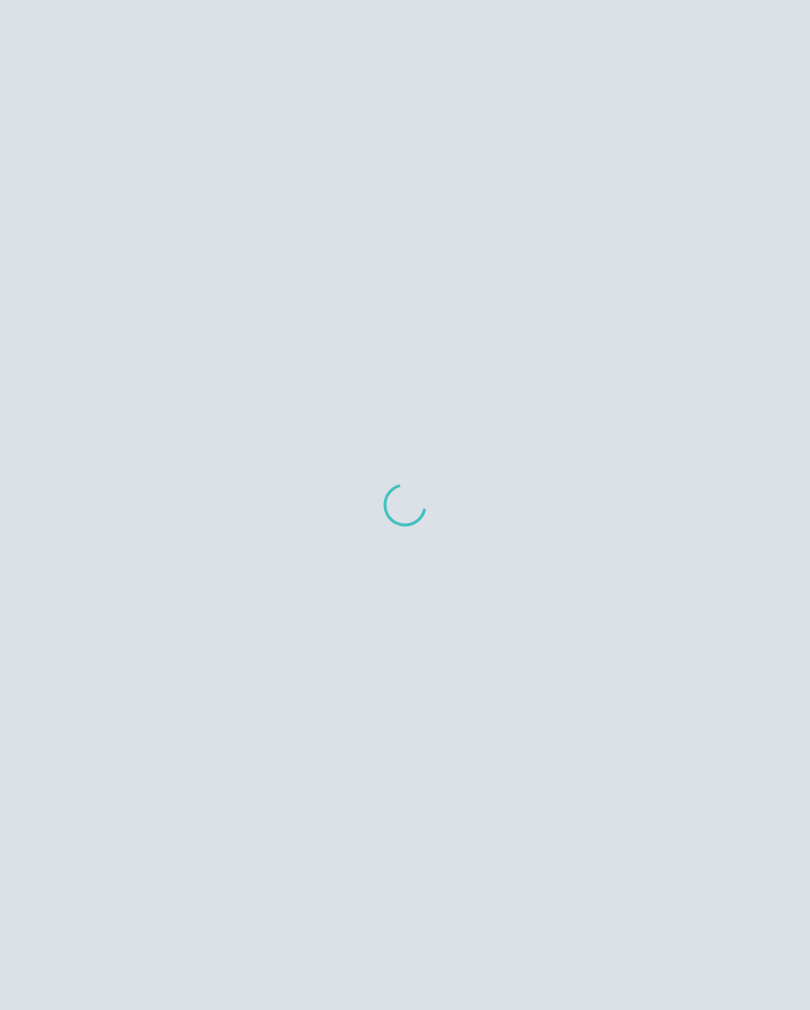 scroll, scrollTop: 0, scrollLeft: 0, axis: both 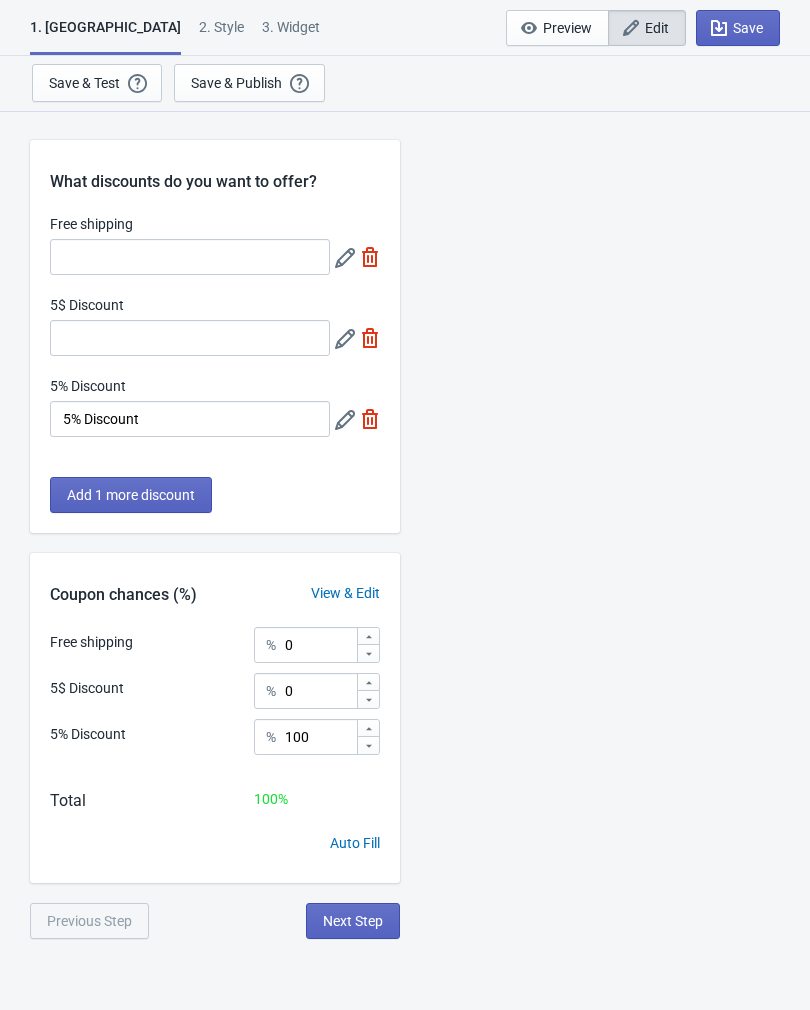 click on "Save & Test" at bounding box center (84, 83) 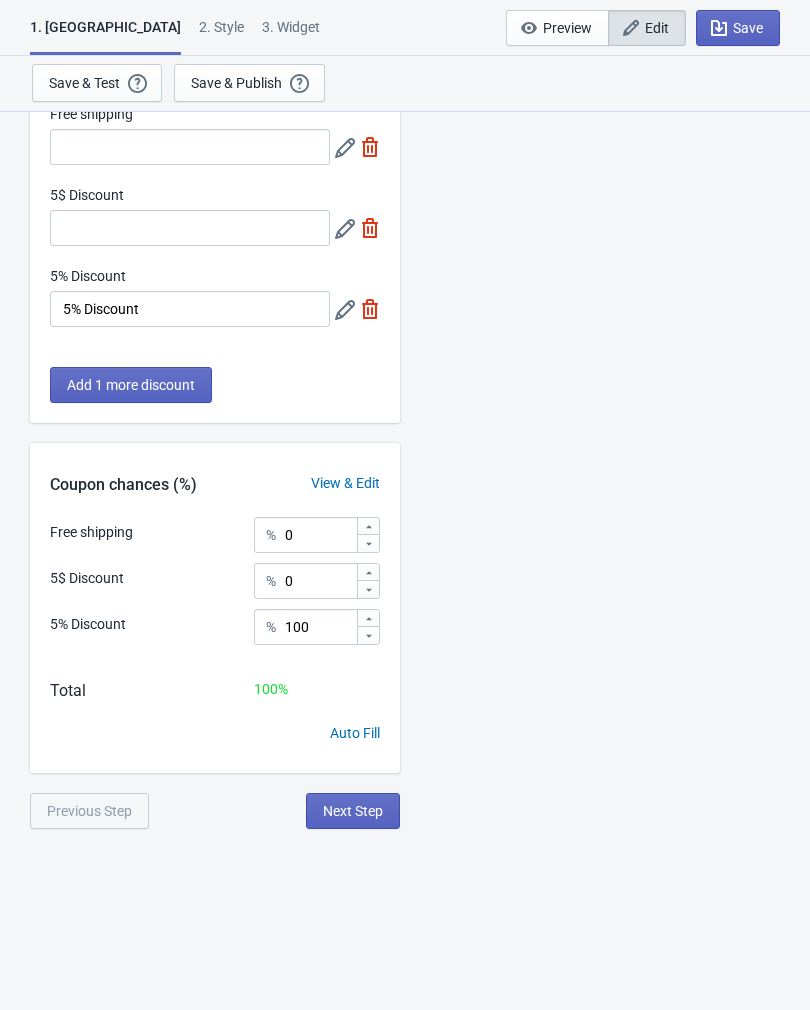 scroll, scrollTop: 110, scrollLeft: 0, axis: vertical 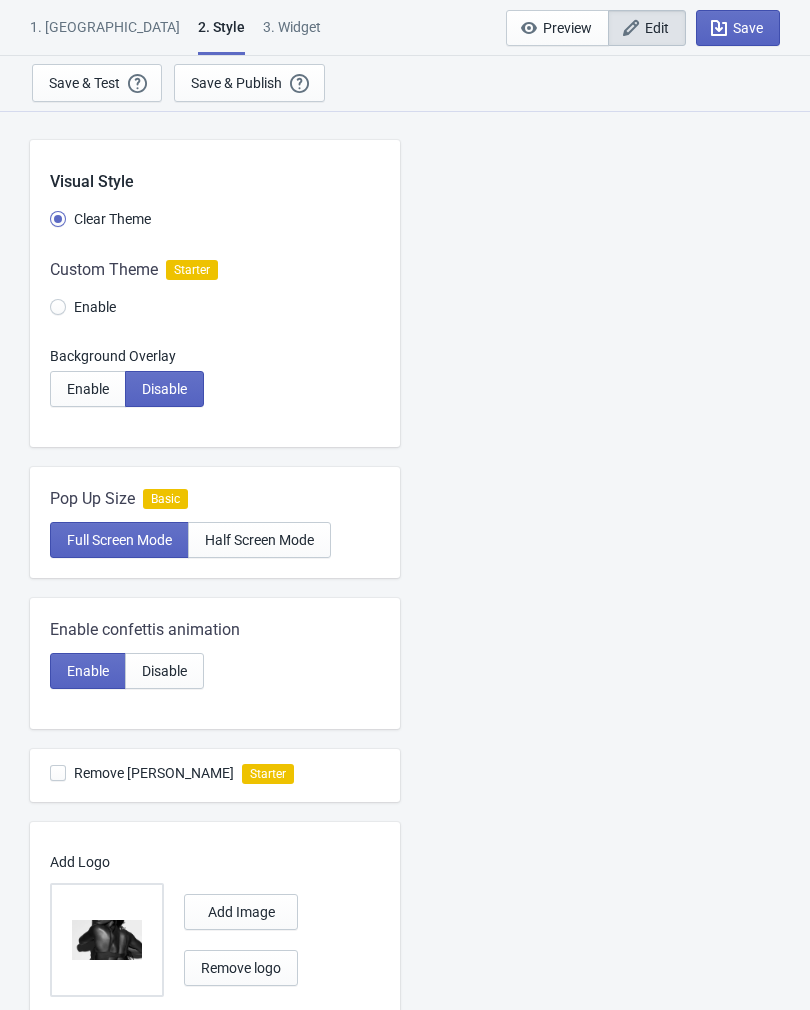 click on "Half Screen Mode" at bounding box center (259, 540) 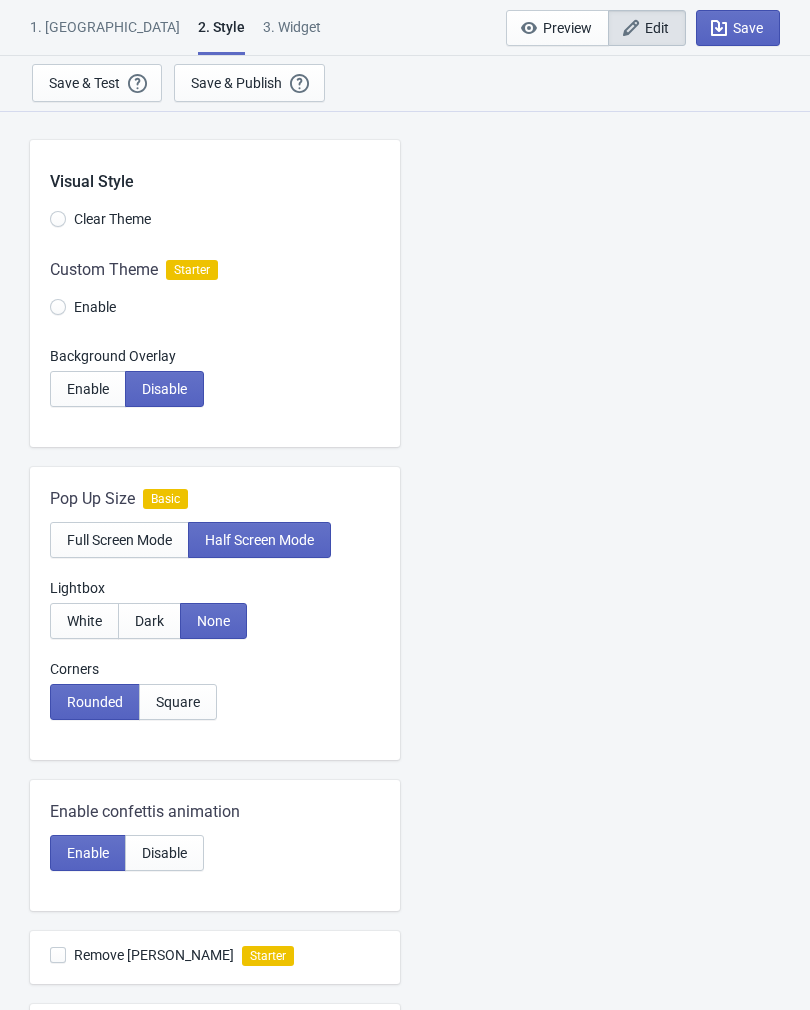 click on "White" at bounding box center (84, 621) 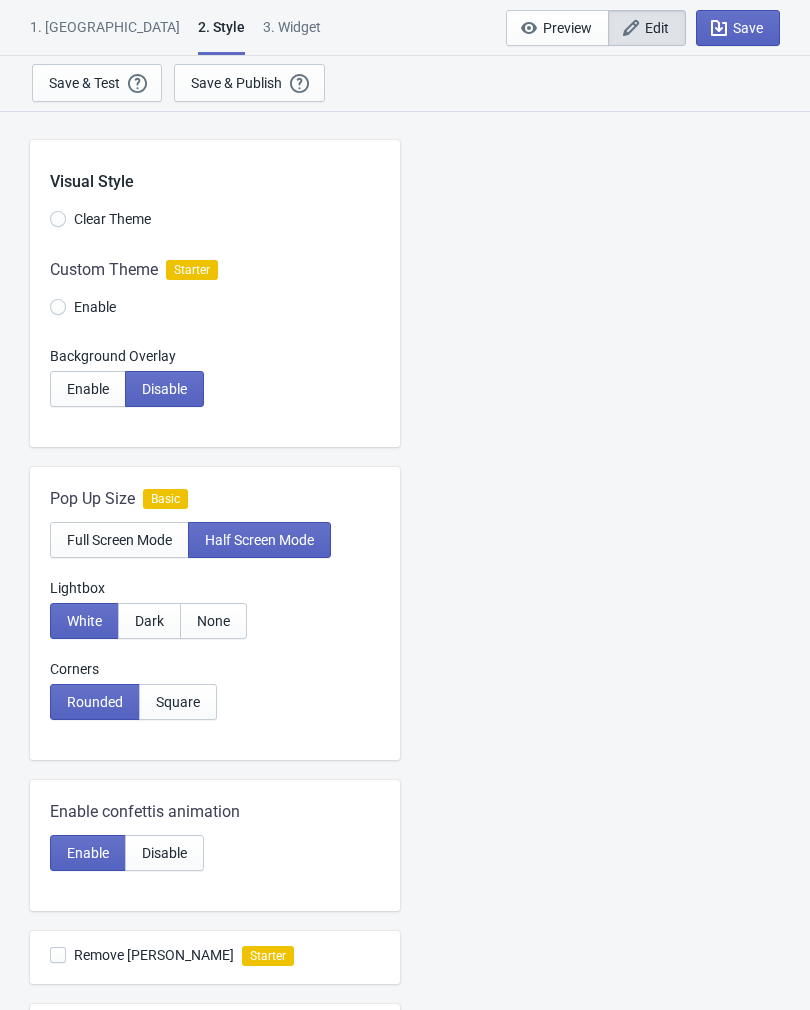 click on "Visual Style Clear Theme Custom Theme Starter Enable Background Overlay Enable Disable Pop Up Size Basic Full Screen Mode Half Screen Mode Lightbox White Dark None  Corners Rounded Square Enable confettis animation Enable Disable Remove Tada Branding Starter Add Logo Add Image Remove logo Adjust logo size Choose picture Go to Unsplash Add picture Add Image Previous Step Next Step SASDERWERT3H You get a discount! Enter your email to get a discount email-input YES, PLEASE No, thanks" at bounding box center [405, 933] 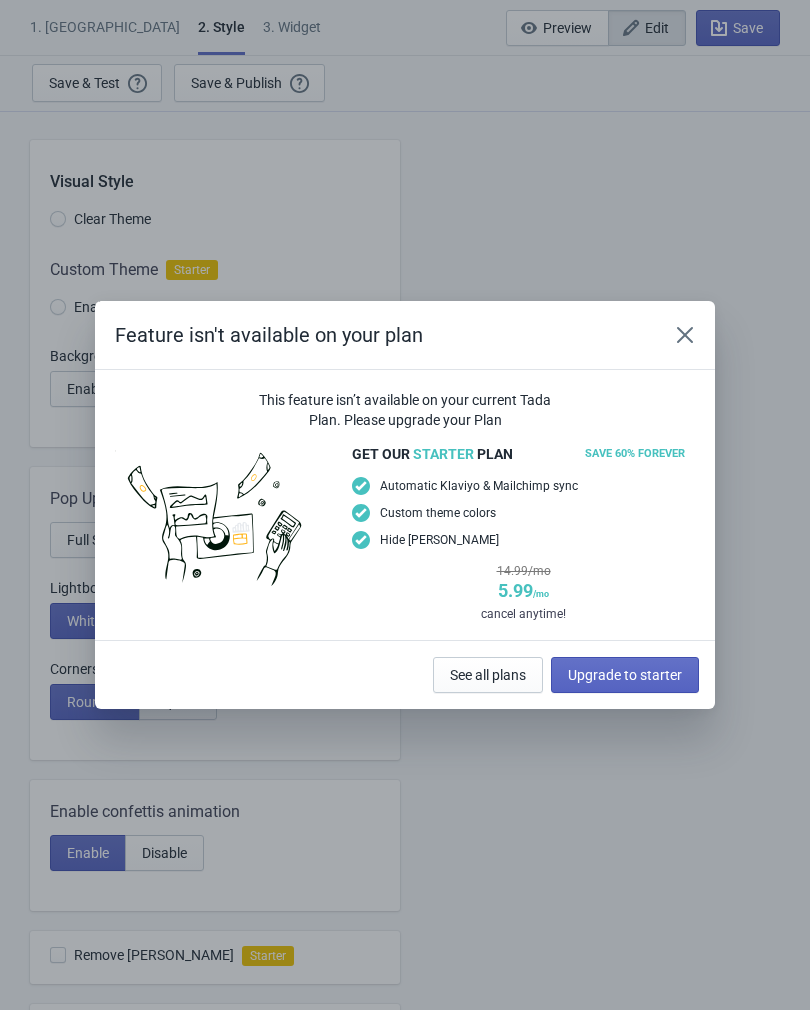 click at bounding box center (685, 335) 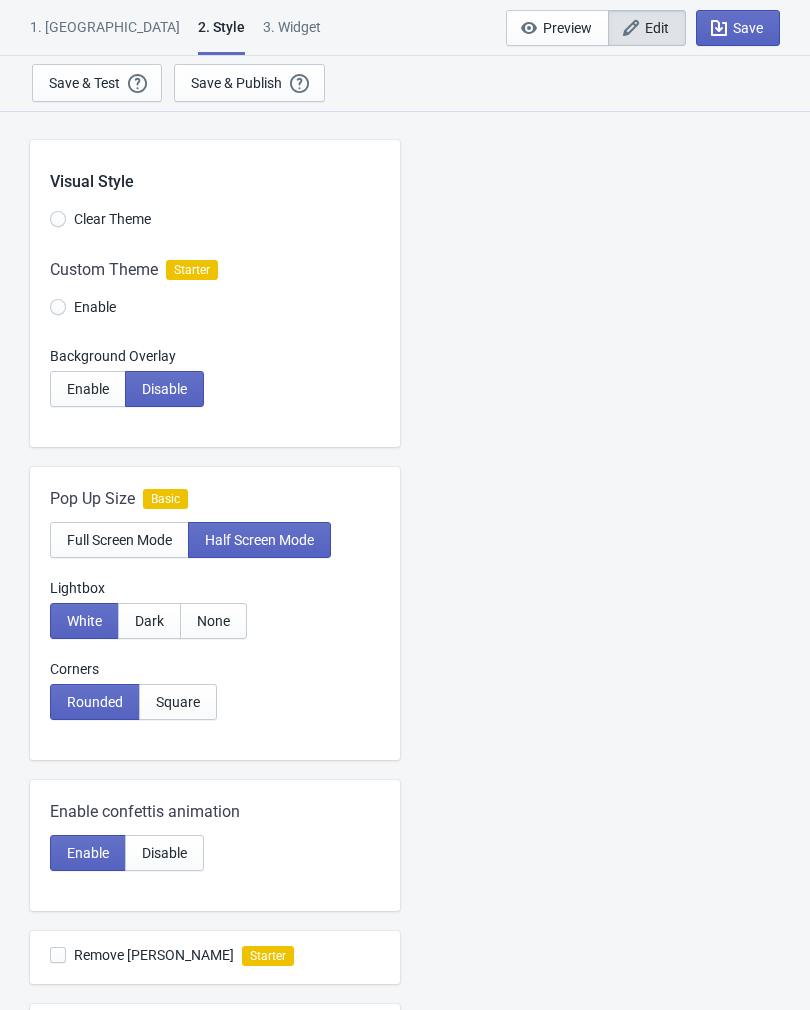 click on "Save" at bounding box center [748, 28] 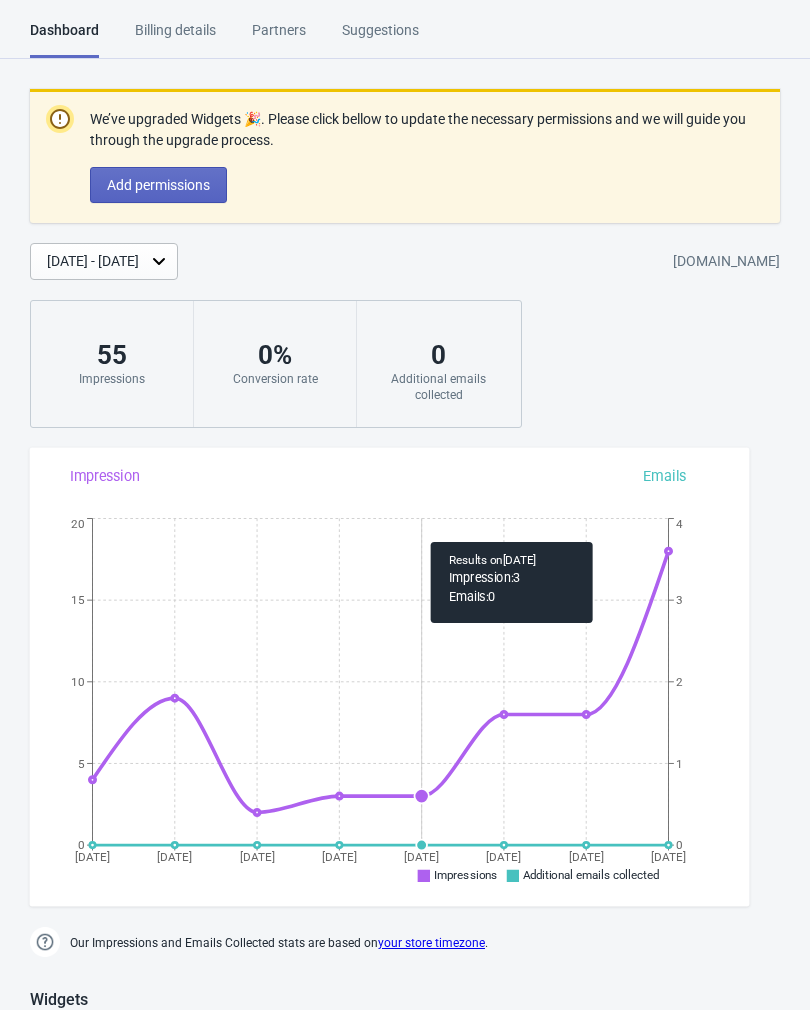 click on "Suggestions" at bounding box center [380, 37] 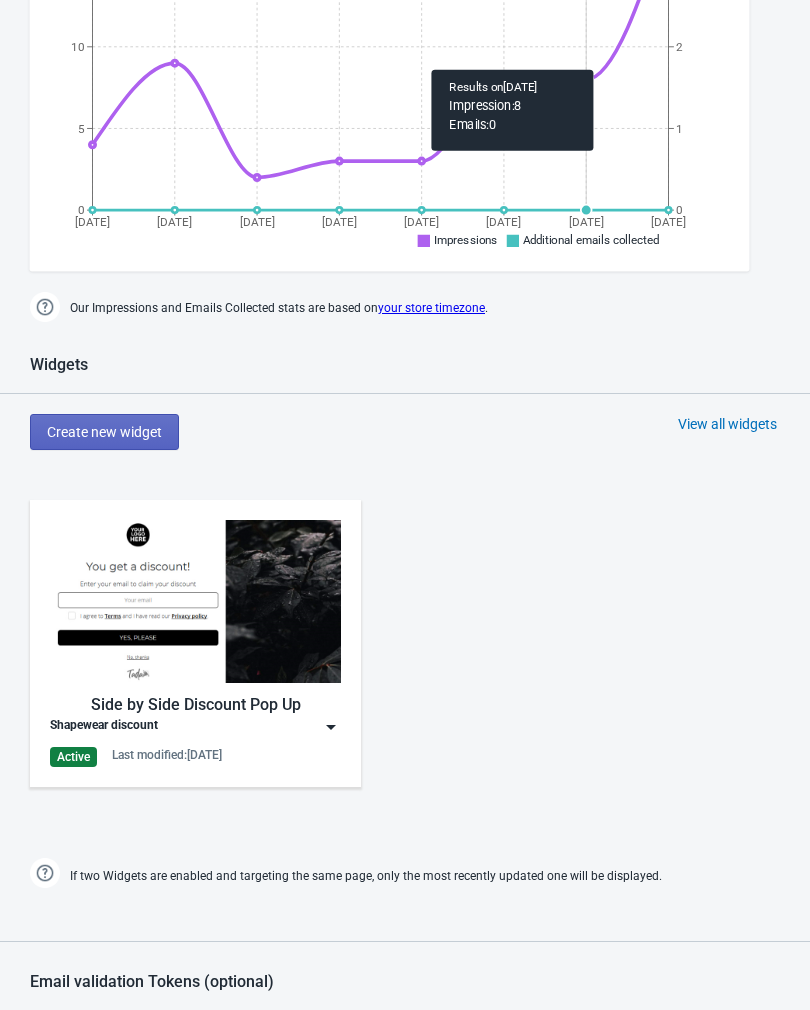 scroll, scrollTop: 635, scrollLeft: 0, axis: vertical 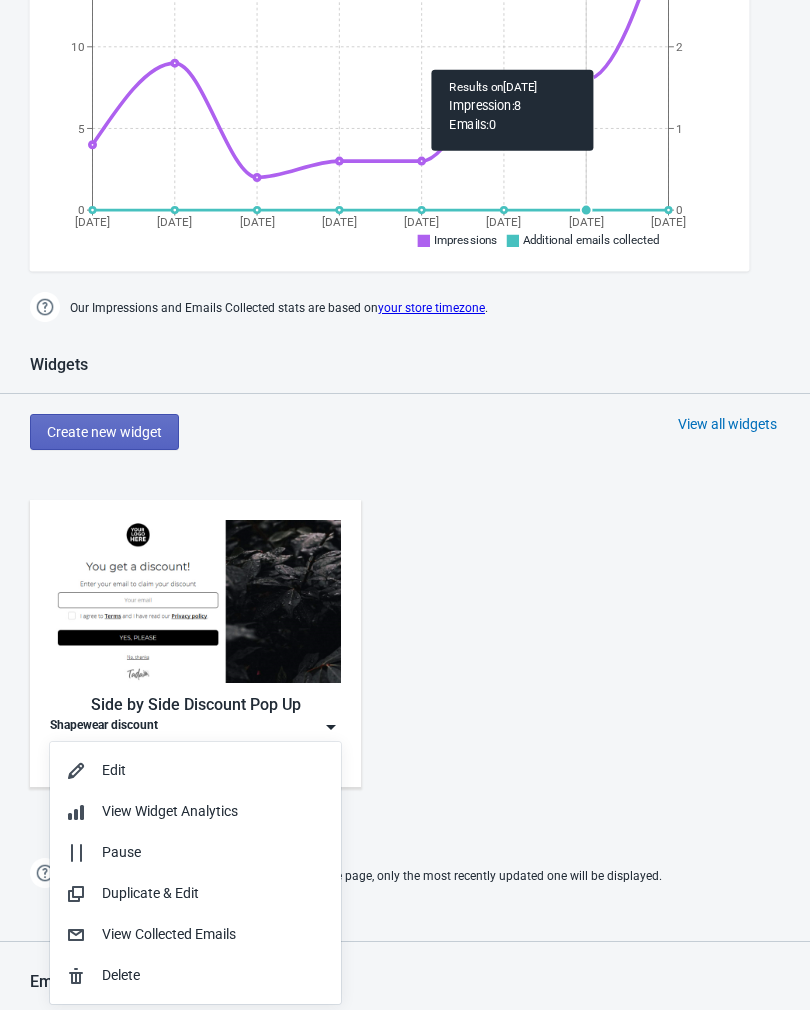 click on "Edit" at bounding box center (213, 770) 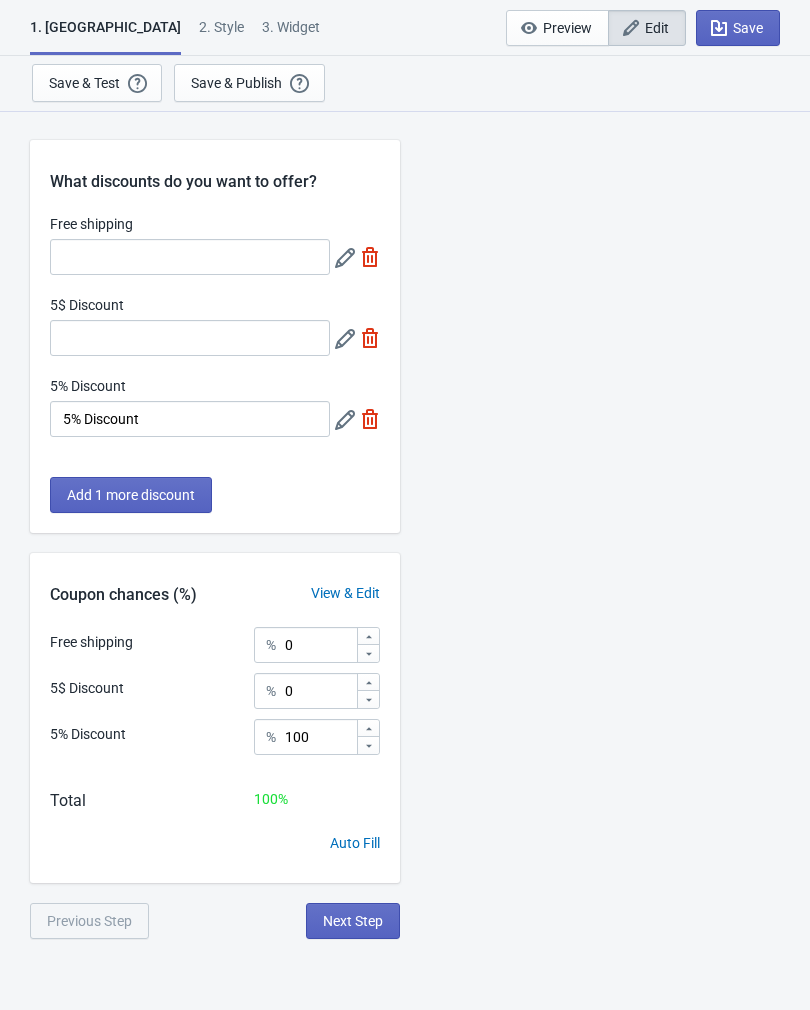 click 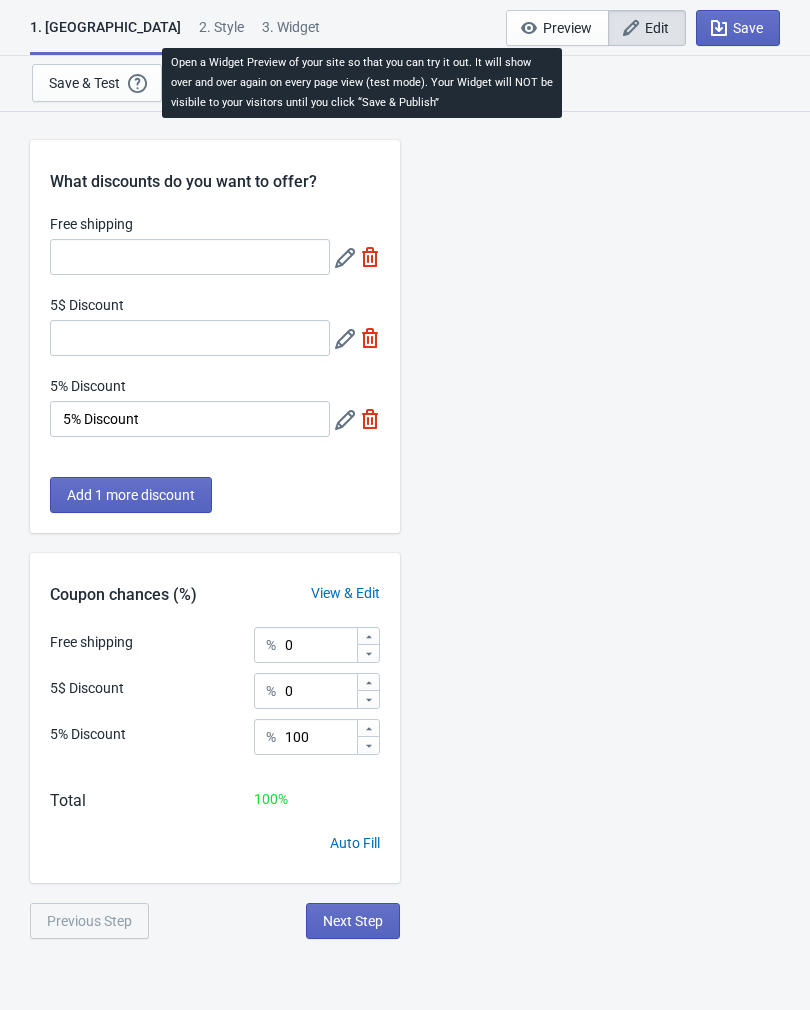 click on "Next Step" at bounding box center [353, 921] 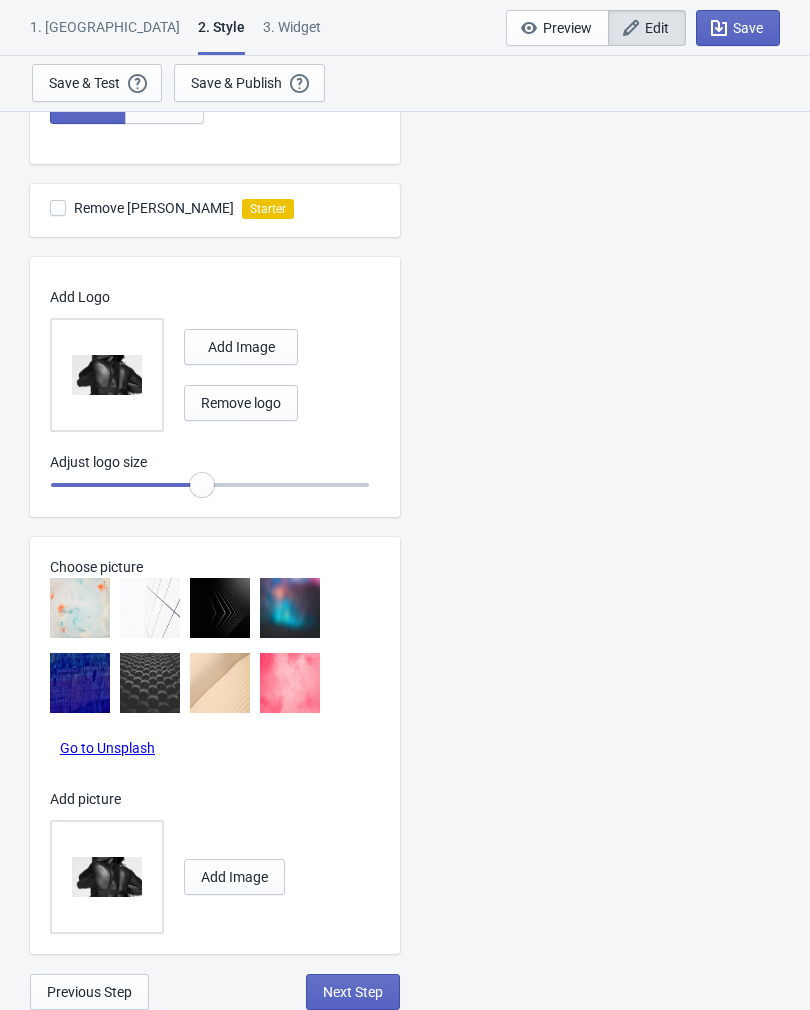 click on "Next Step" at bounding box center (353, 992) 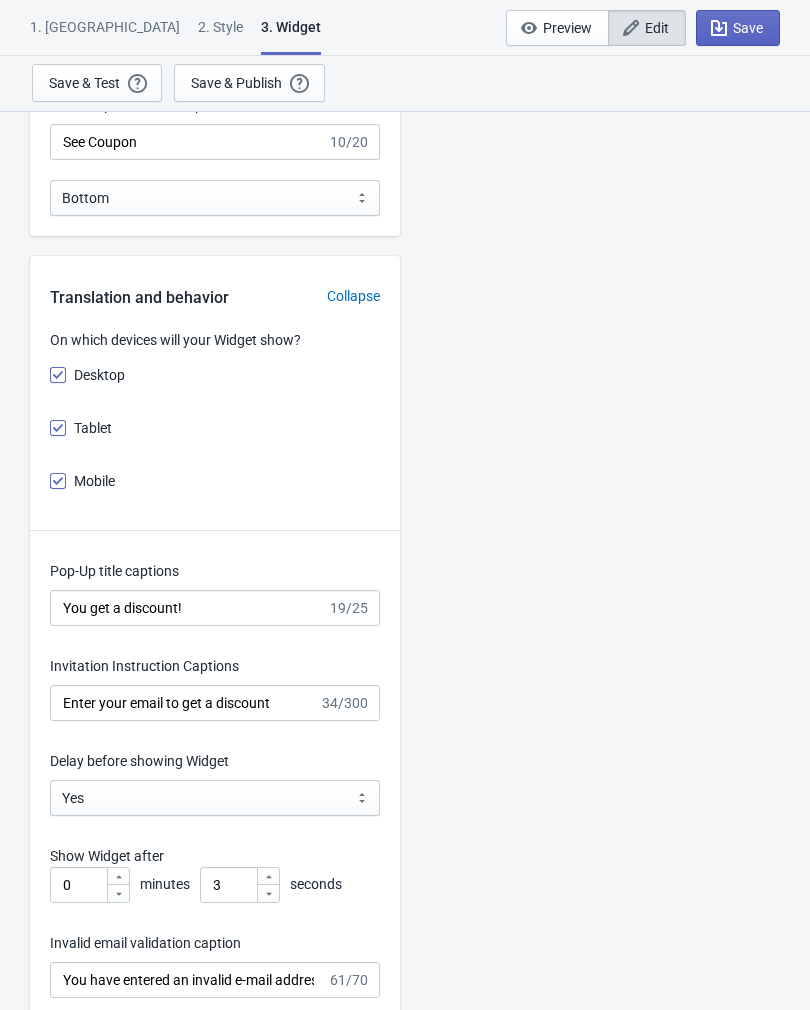 scroll, scrollTop: 2376, scrollLeft: 0, axis: vertical 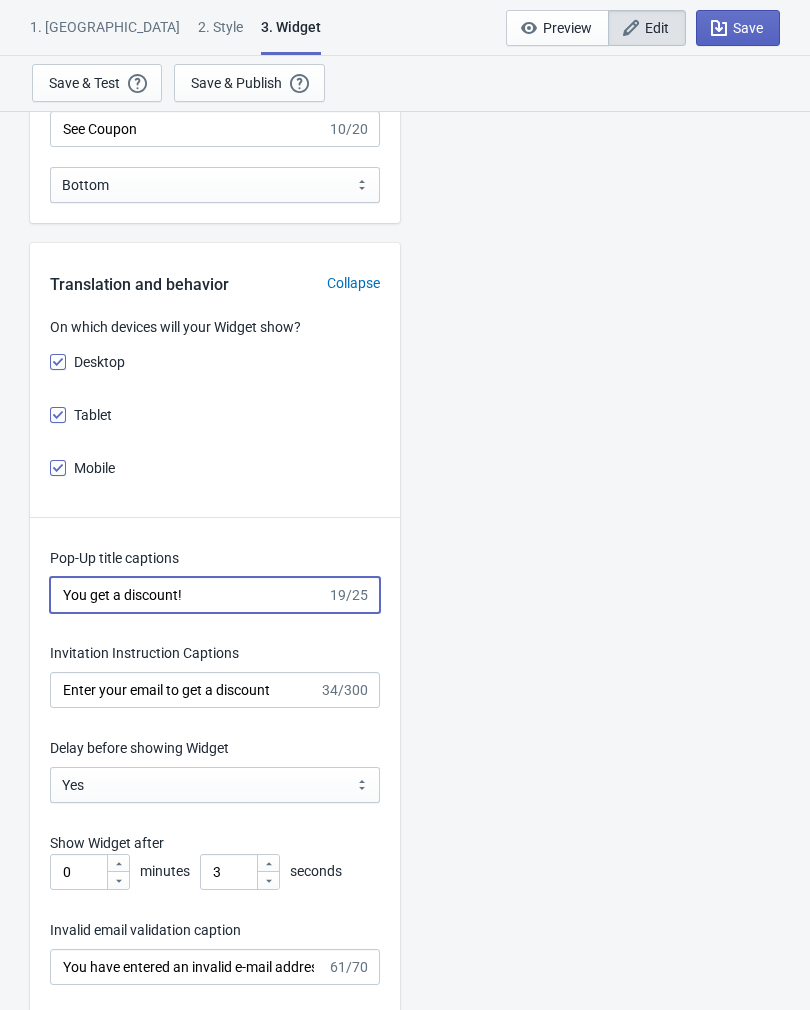 click on "You get a discount!" at bounding box center [188, 595] 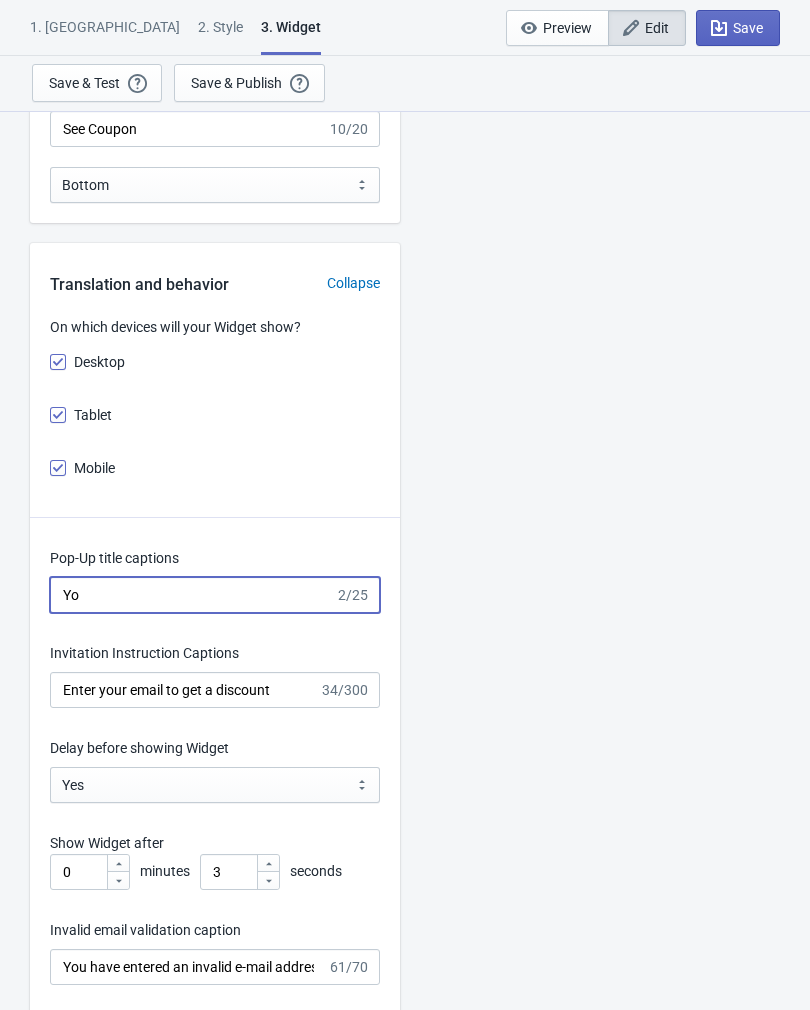 type on "Y" 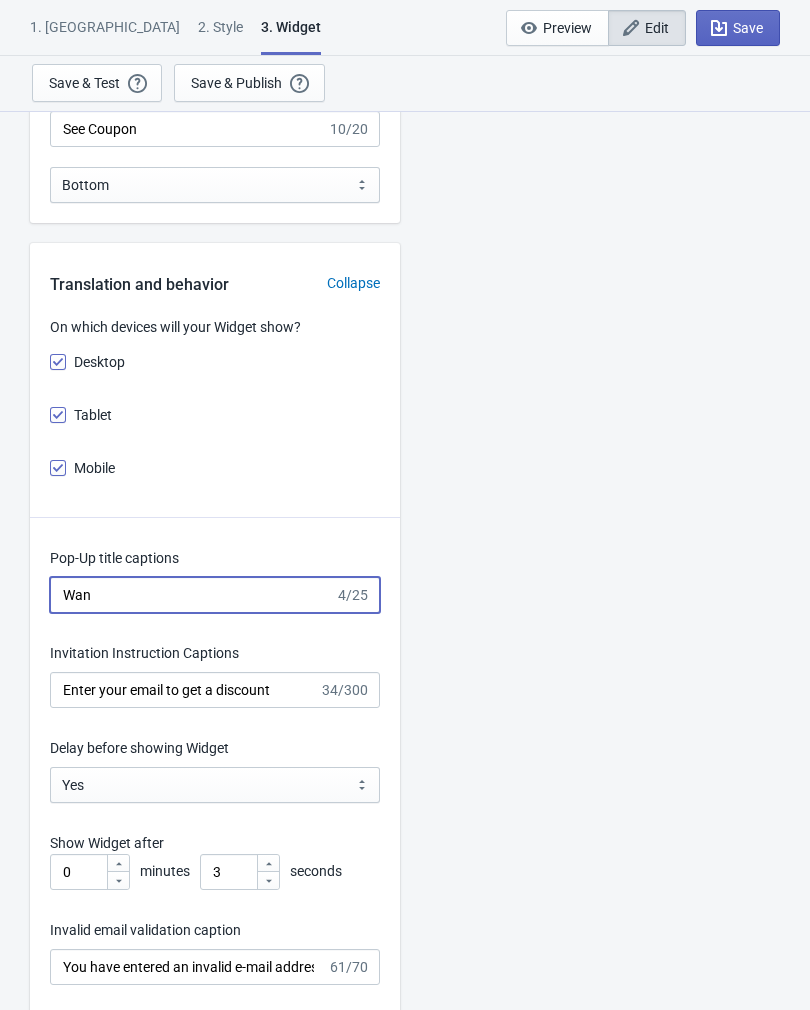 type on "Wa" 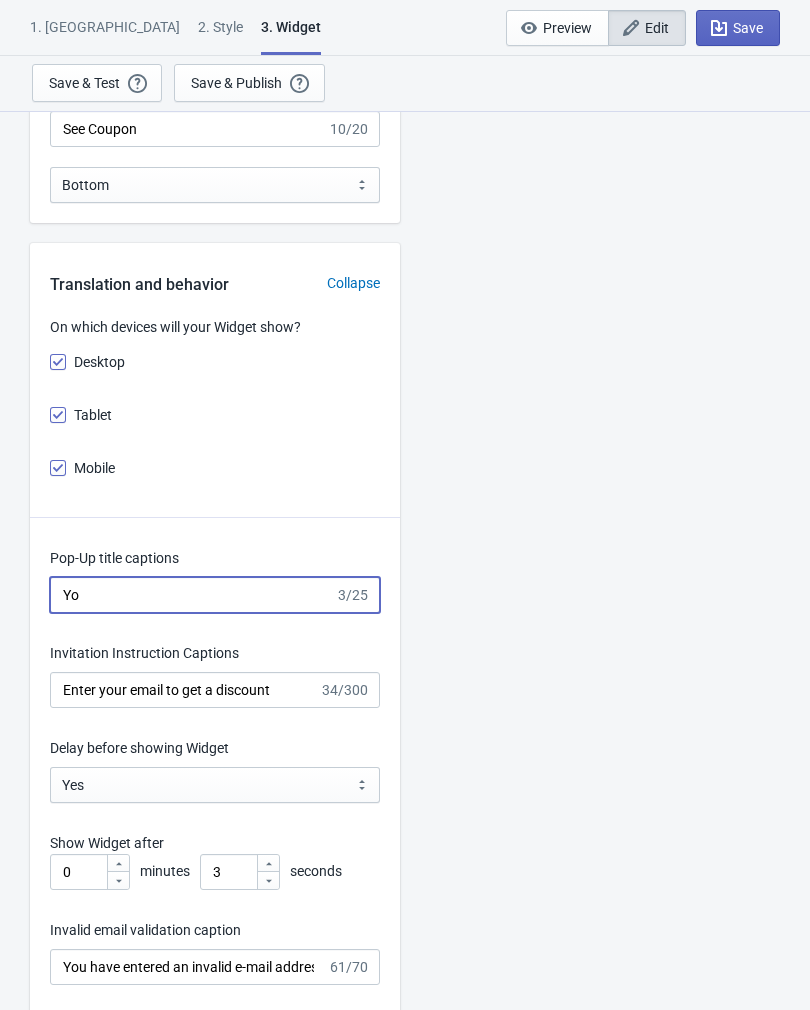 type on "Y" 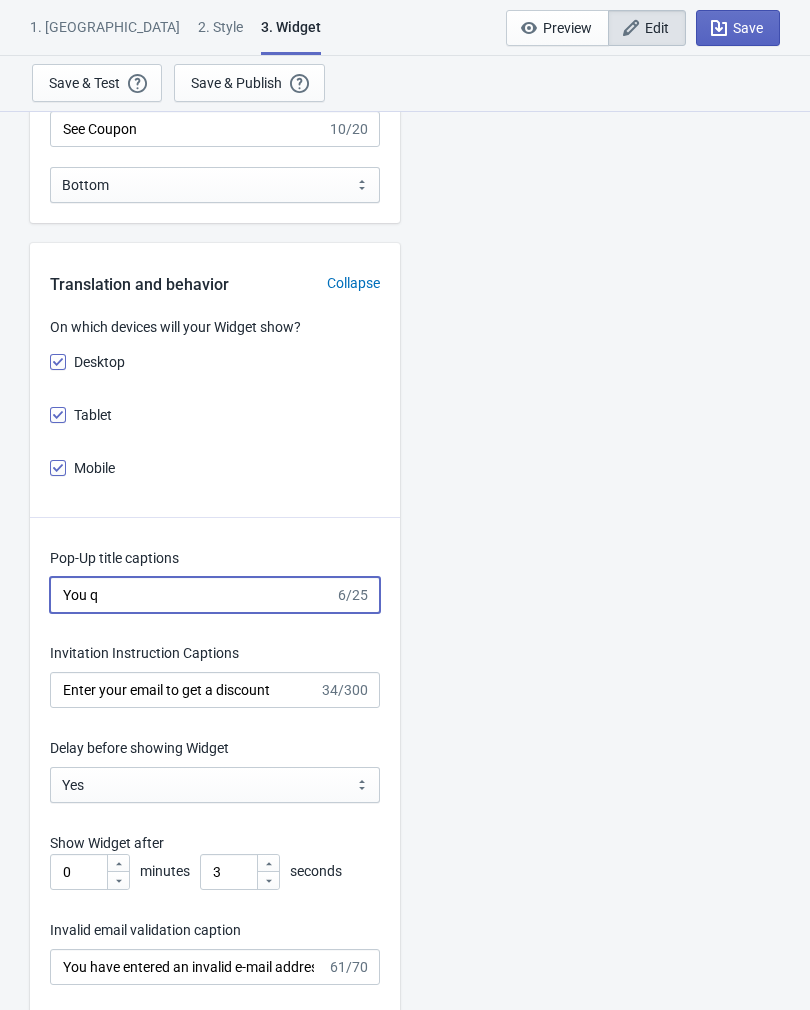 type on "You" 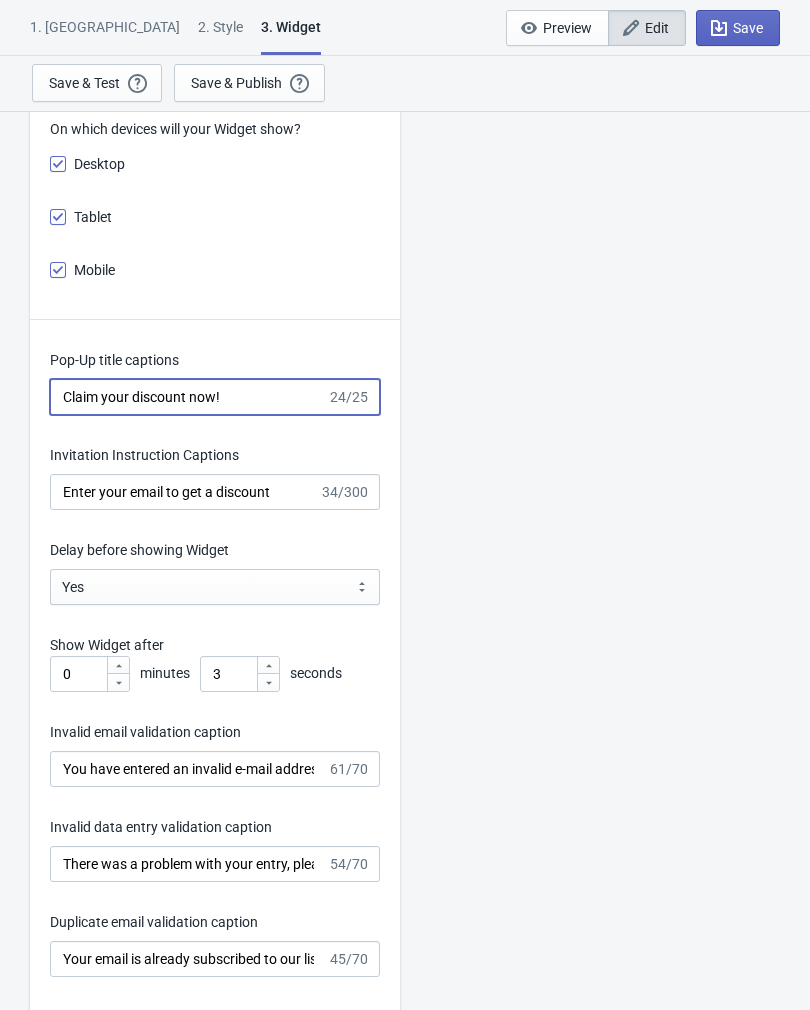 scroll, scrollTop: 2572, scrollLeft: 0, axis: vertical 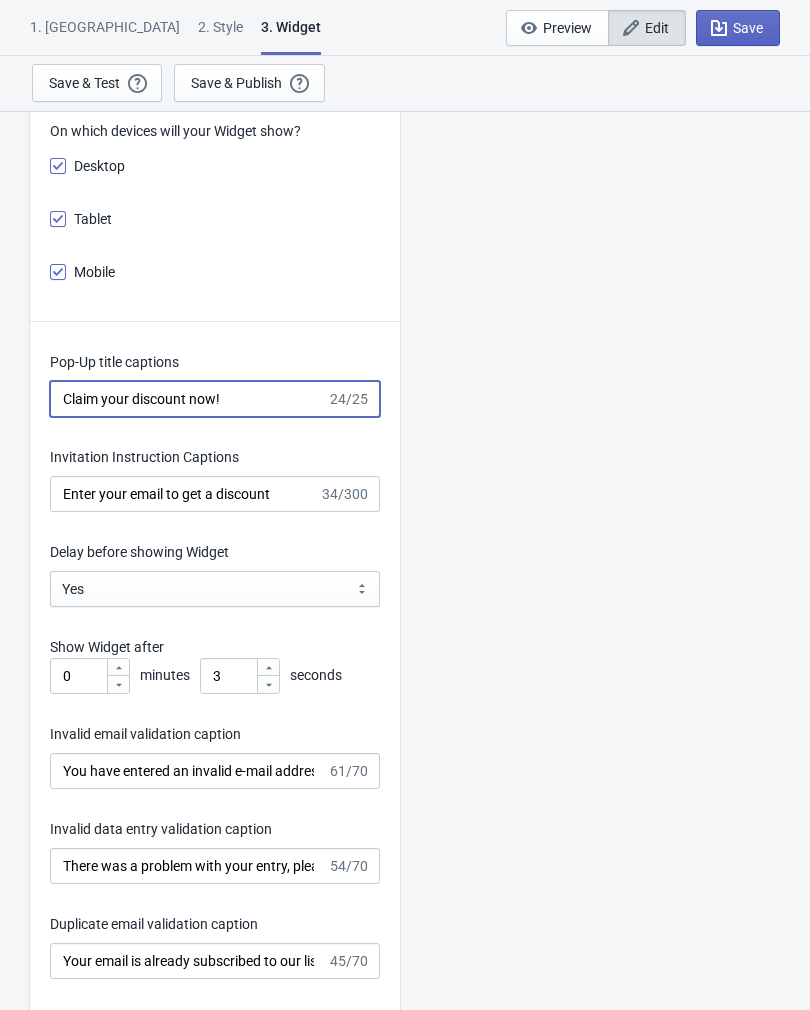type on "Claim your discount now!" 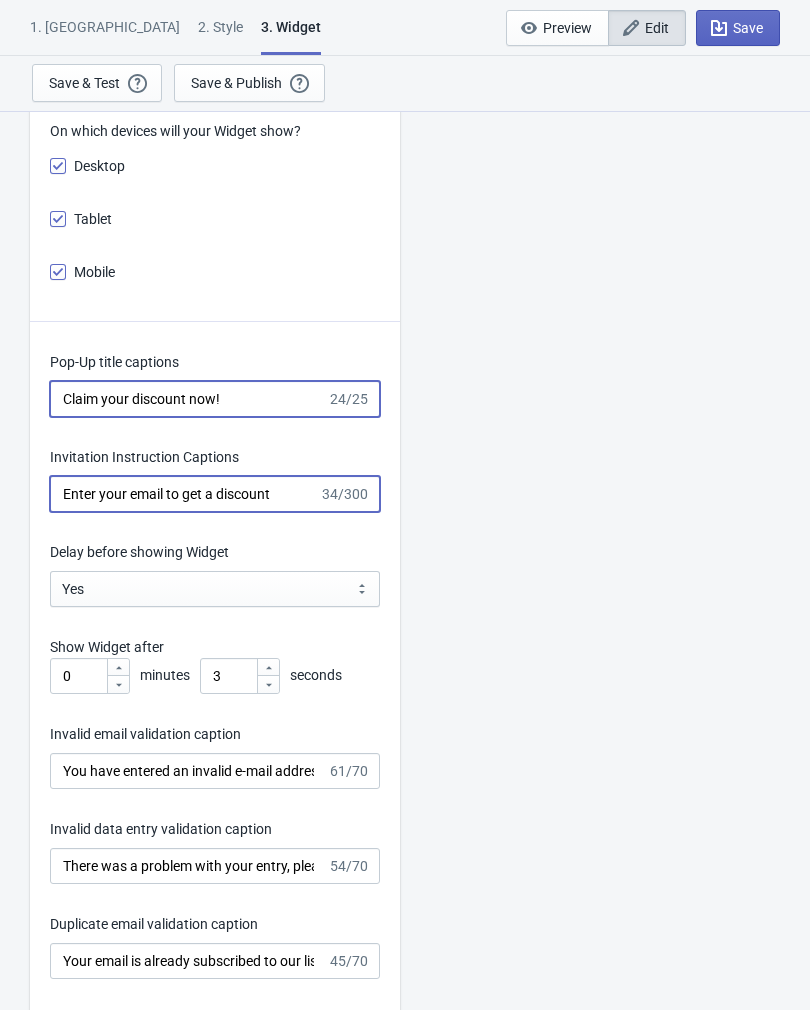 click on "Enter your email to get a discount" at bounding box center [184, 494] 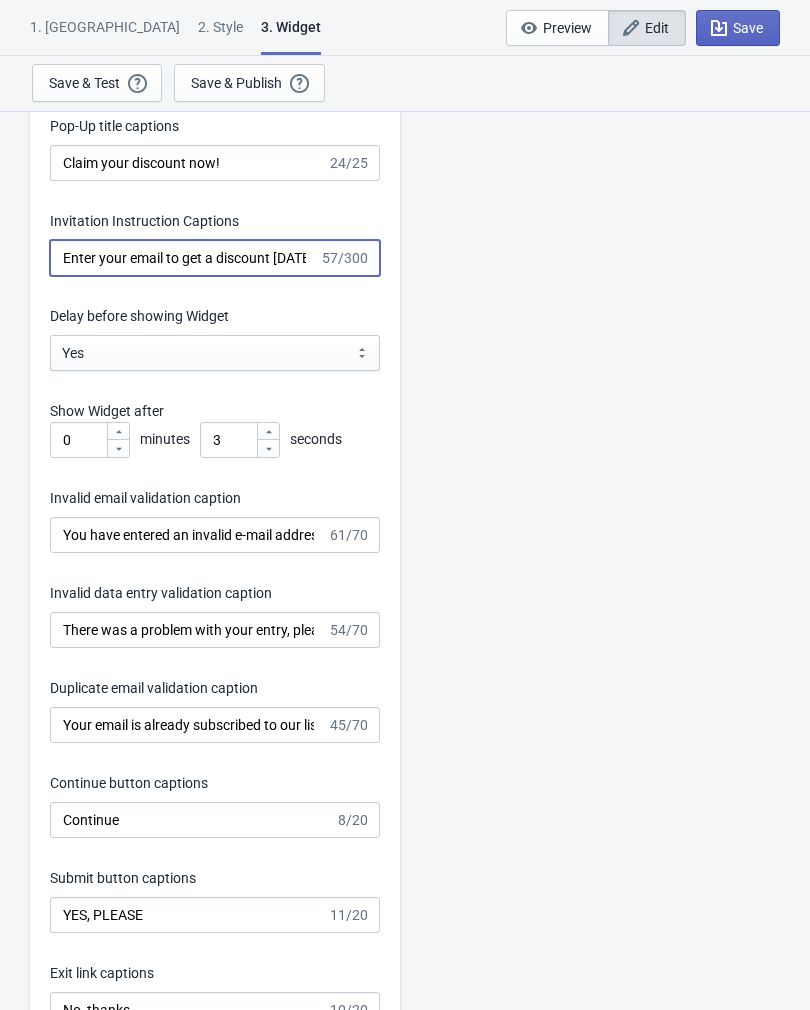 scroll, scrollTop: 2809, scrollLeft: 0, axis: vertical 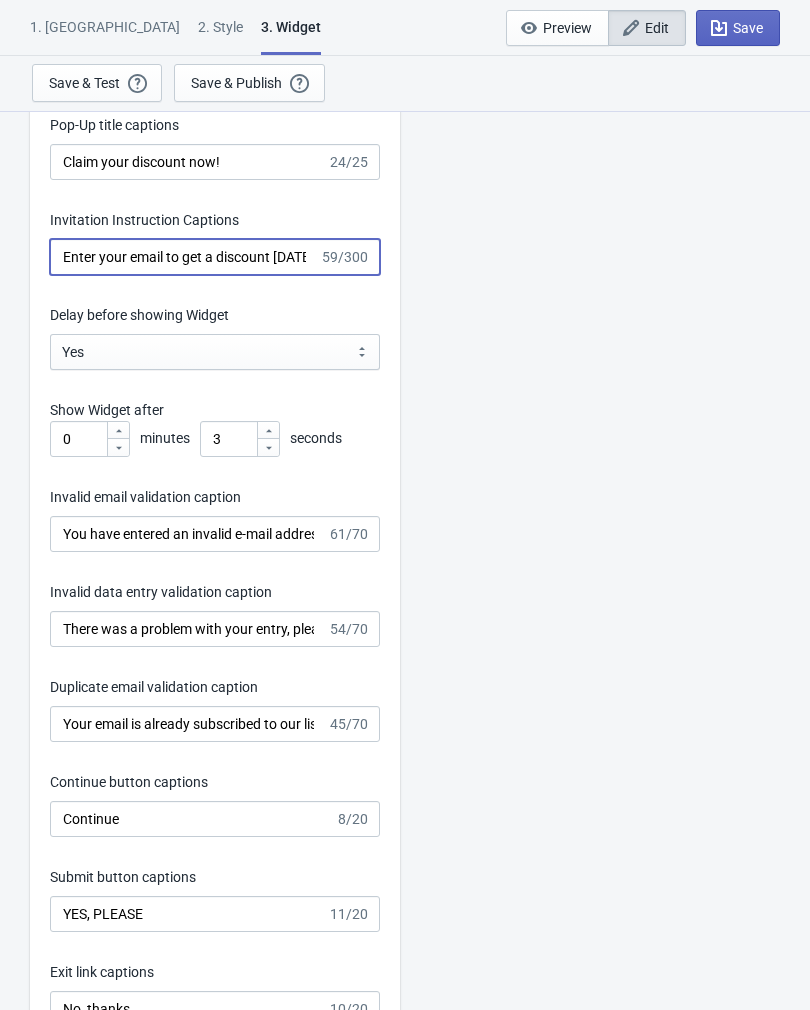 type on "Enter your email to get a discount [DATE]! You deserve it!❤️" 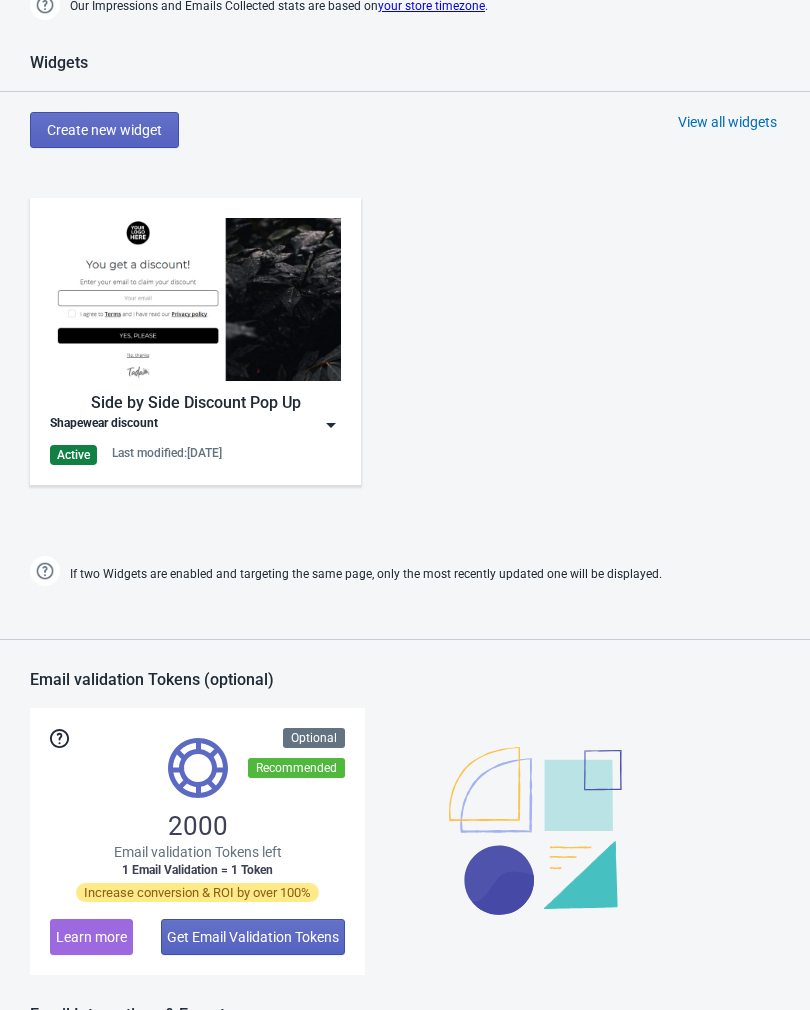 scroll, scrollTop: 937, scrollLeft: 0, axis: vertical 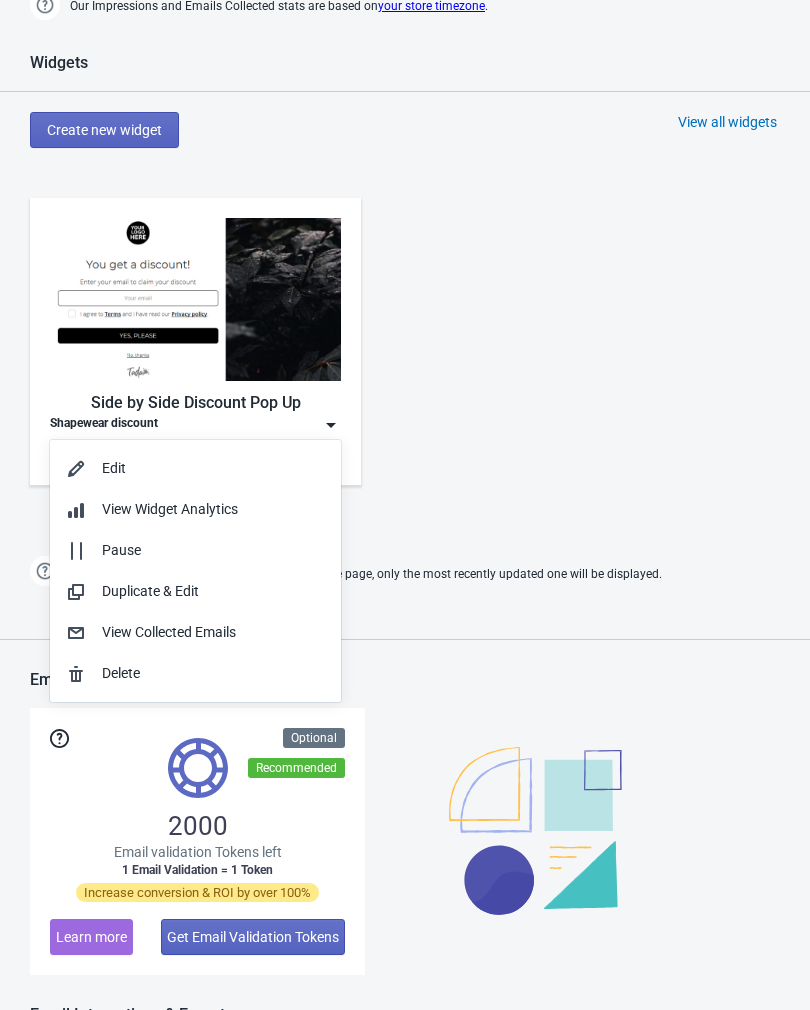 click on "Edit" at bounding box center [195, 468] 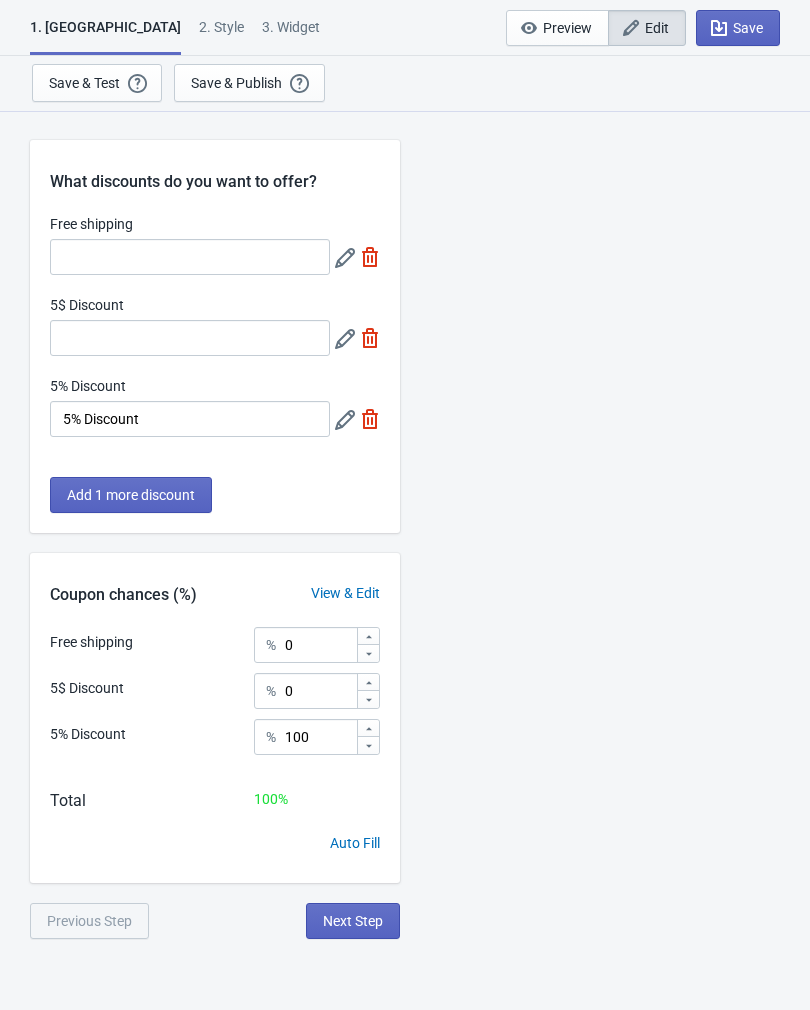 click on "Save & Test Open a Widget Preview of your site so that you can try it out. It will show over and over again on every page view (test mode). Your Widget will NOT be visibile to your visitors until you click “Save & Publish”" at bounding box center [97, 83] 